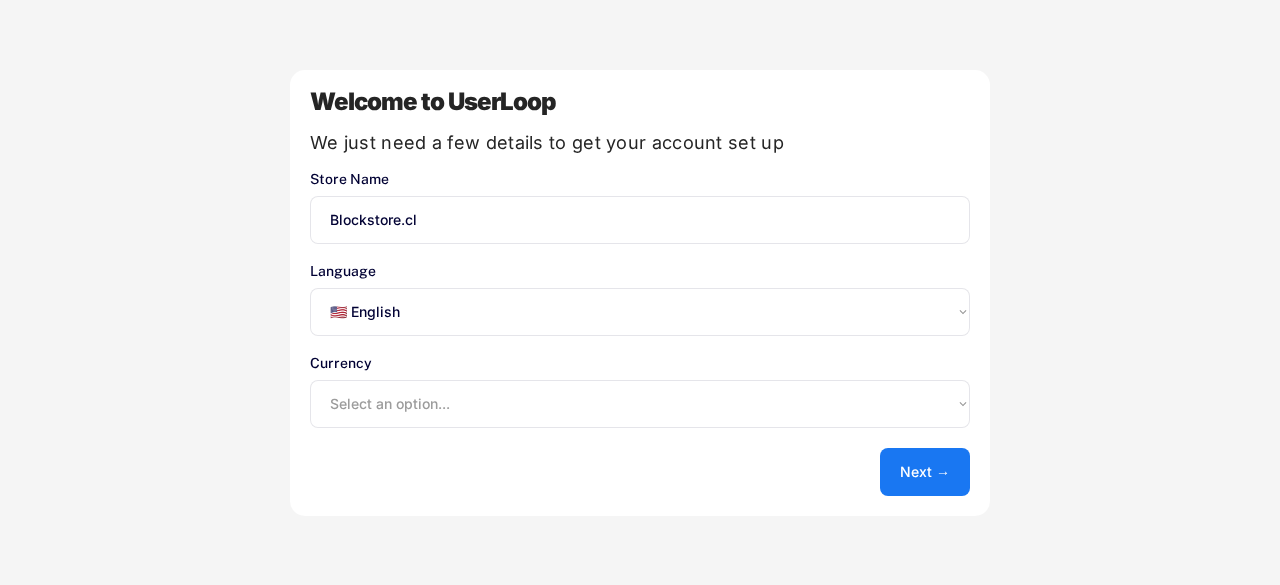 scroll, scrollTop: 0, scrollLeft: 0, axis: both 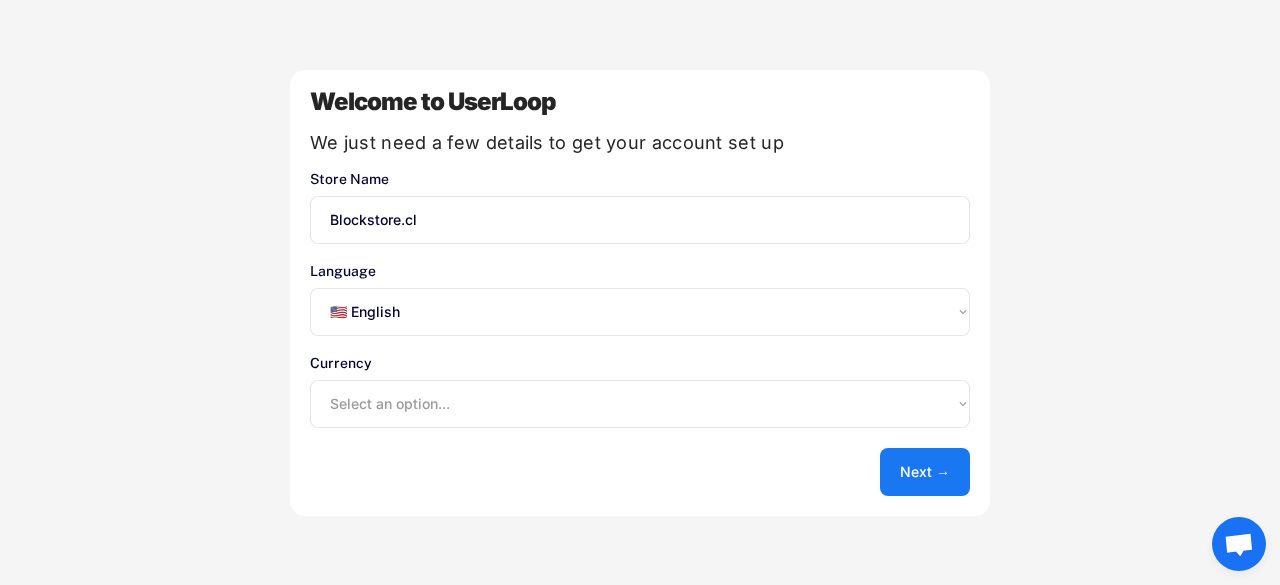 click on "Select an option... 🇺🇸 English  🇫🇷 Français 🇩🇪 Deutsch 🇪🇸 Español" at bounding box center (640, 312) 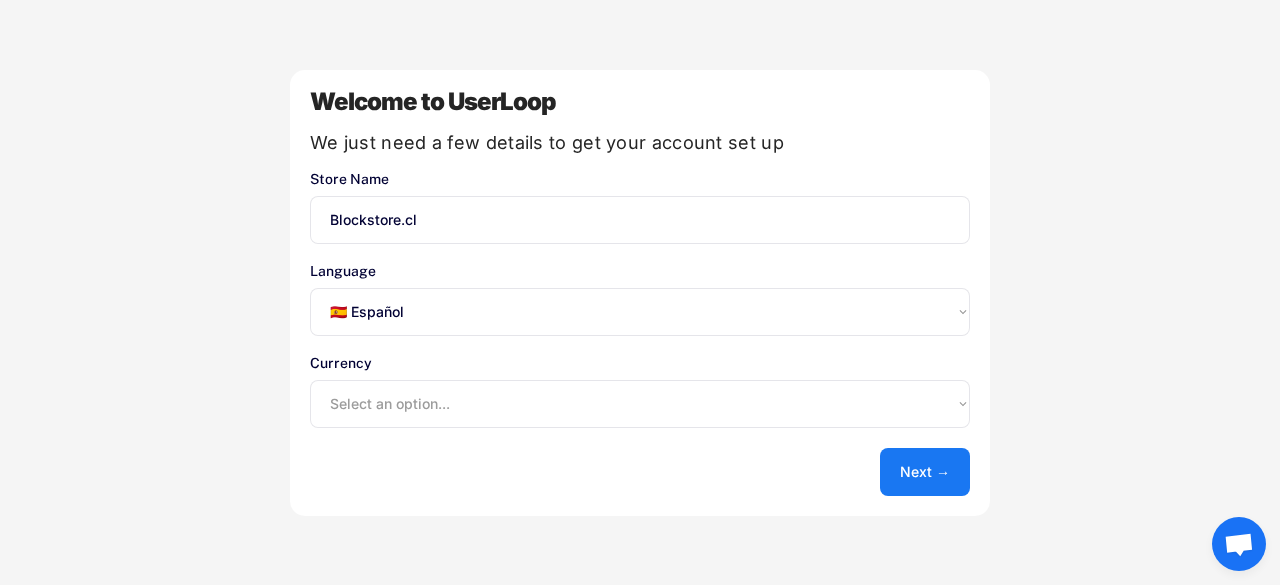 click on "Select an option... 🇺🇸 English  🇫🇷 Français 🇩🇪 Deutsch 🇪🇸 Español" at bounding box center [640, 312] 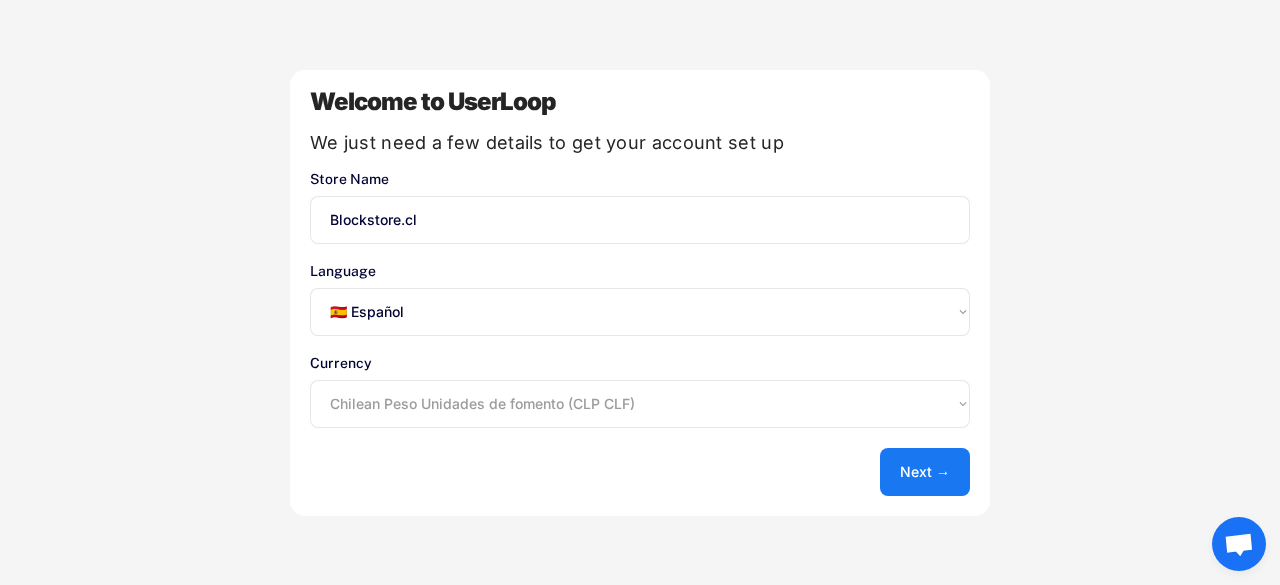 click on "Select an option... UAE Dirham (AED) Lek (ALL) Kwanza (AOA) Netherlands Antillian Guilder (ANG) Afghani (AFN) Armenian Dram (AMD) Aruban Guilder (AWG) Argentine Peso (ARS) Australian Dollar (AUD) Azerbaijanian Manat (AZN) Barbados Dollar (BBD) Convertible Marks (BAM) Taka (BDT) Burundi Franc (BIF) Bermudian Dollar (customarily known as Bermuda Dollar) (BMD) Bahraini Dinar (BHD) Brunei Dollar (BND) Bulgarian Lev (BGN) Brazilian Real (BRL) Boliviano Mvdol (BOB BOV) Bahamian Dollar (BSD) Chilean Peso Unidades de fomento (CLP CLF) Pula (BWP) Swiss Franc (CHF) Congolese Franc (CDF) Belarussian Ruble (BYR) Yuan Renminbi (CNY) Canadian Dollar (CAD) Belize Dollar (BZD) Colombian Peso Unidad de Valor Real (COP COU) Danish Krone (DKK) Costa Rican Colon (CRC) Czech Koruna (CZK) Cape Verde Escudo (CVE) Cuban Peso Peso Convertible (CUP CUC) Djibouti Franc (DJF) Dominican Peso (DOP) Algerian Dinar (DZD) Kroon (EEK) Egyptian Pound (EGP) Nakfa (ERN) Ethiopian Birr (ETB) Fiji Dollar (FJD) Euro (EUR) Cedi (GHS) Dalasi (GMD)" at bounding box center [640, 404] 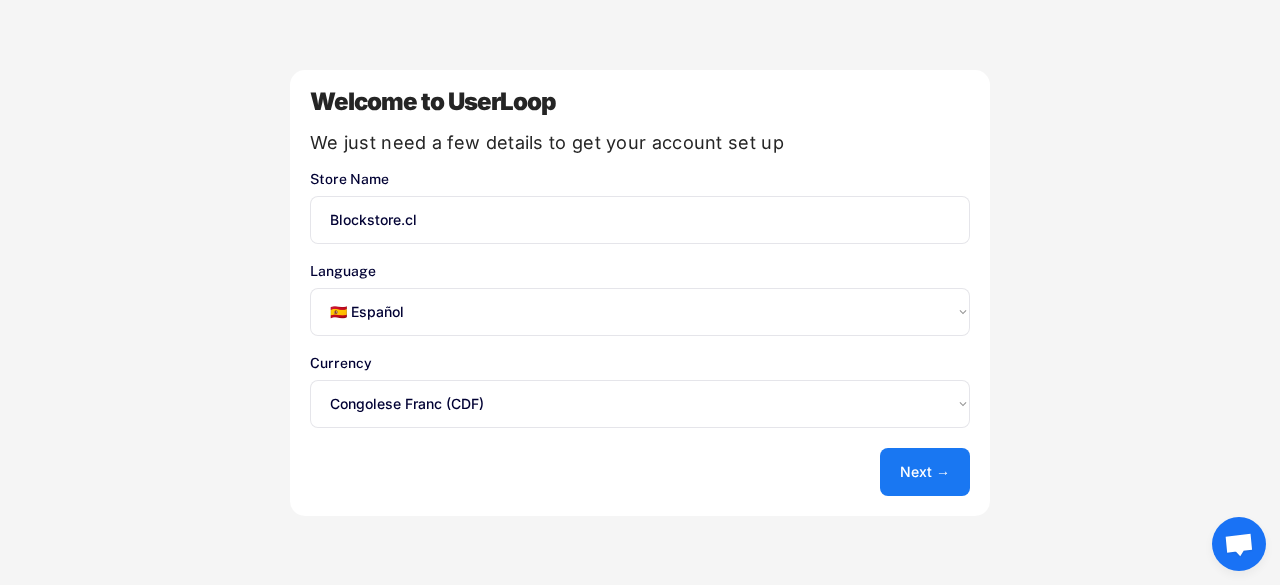 click on "Select an option... UAE Dirham (AED) Lek (ALL) Kwanza (AOA) Netherlands Antillian Guilder (ANG) Afghani (AFN) Armenian Dram (AMD) Aruban Guilder (AWG) Argentine Peso (ARS) Australian Dollar (AUD) Azerbaijanian Manat (AZN) Barbados Dollar (BBD) Convertible Marks (BAM) Taka (BDT) Burundi Franc (BIF) Bermudian Dollar (customarily known as Bermuda Dollar) (BMD) Bahraini Dinar (BHD) Brunei Dollar (BND) Bulgarian Lev (BGN) Brazilian Real (BRL) Boliviano Mvdol (BOB BOV) Bahamian Dollar (BSD) Chilean Peso Unidades de fomento (CLP CLF) Pula (BWP) Swiss Franc (CHF) Congolese Franc (CDF) Belarussian Ruble (BYR) Yuan Renminbi (CNY) Canadian Dollar (CAD) Belize Dollar (BZD) Colombian Peso Unidad de Valor Real (COP COU) Danish Krone (DKK) Costa Rican Colon (CRC) Czech Koruna (CZK) Cape Verde Escudo (CVE) Cuban Peso Peso Convertible (CUP CUC) Djibouti Franc (DJF) Dominican Peso (DOP) Algerian Dinar (DZD) Kroon (EEK) Egyptian Pound (EGP) Nakfa (ERN) Ethiopian Birr (ETB) Fiji Dollar (FJD) Euro (EUR) Cedi (GHS) Dalasi (GMD)" at bounding box center [640, 404] 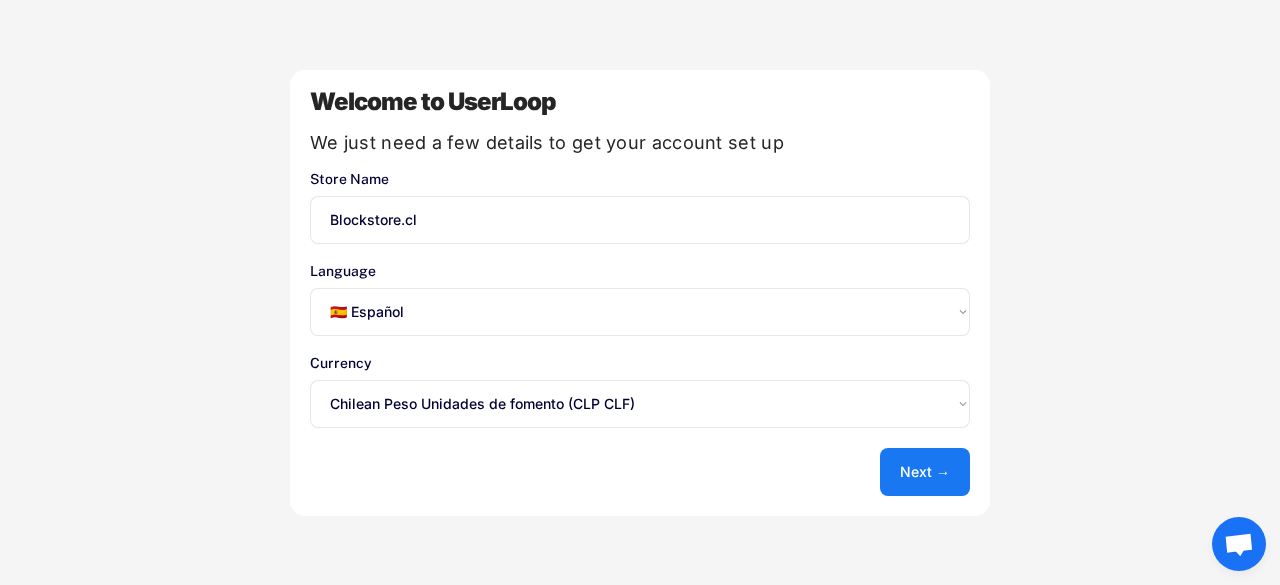 click on "Select an option... UAE Dirham (AED) Lek (ALL) Kwanza (AOA) Netherlands Antillian Guilder (ANG) Afghani (AFN) Armenian Dram (AMD) Aruban Guilder (AWG) Argentine Peso (ARS) Australian Dollar (AUD) Azerbaijanian Manat (AZN) Barbados Dollar (BBD) Convertible Marks (BAM) Taka (BDT) Burundi Franc (BIF) Bermudian Dollar (customarily known as Bermuda Dollar) (BMD) Bahraini Dinar (BHD) Brunei Dollar (BND) Bulgarian Lev (BGN) Brazilian Real (BRL) Boliviano Mvdol (BOB BOV) Bahamian Dollar (BSD) Chilean Peso Unidades de fomento (CLP CLF) Pula (BWP) Swiss Franc (CHF) Congolese Franc (CDF) Belarussian Ruble (BYR) Yuan Renminbi (CNY) Canadian Dollar (CAD) Belize Dollar (BZD) Colombian Peso Unidad de Valor Real (COP COU) Danish Krone (DKK) Costa Rican Colon (CRC) Czech Koruna (CZK) Cape Verde Escudo (CVE) Cuban Peso Peso Convertible (CUP CUC) Djibouti Franc (DJF) Dominican Peso (DOP) Algerian Dinar (DZD) Kroon (EEK) Egyptian Pound (EGP) Nakfa (ERN) Ethiopian Birr (ETB) Fiji Dollar (FJD) Euro (EUR) Cedi (GHS) Dalasi (GMD)" at bounding box center [640, 404] 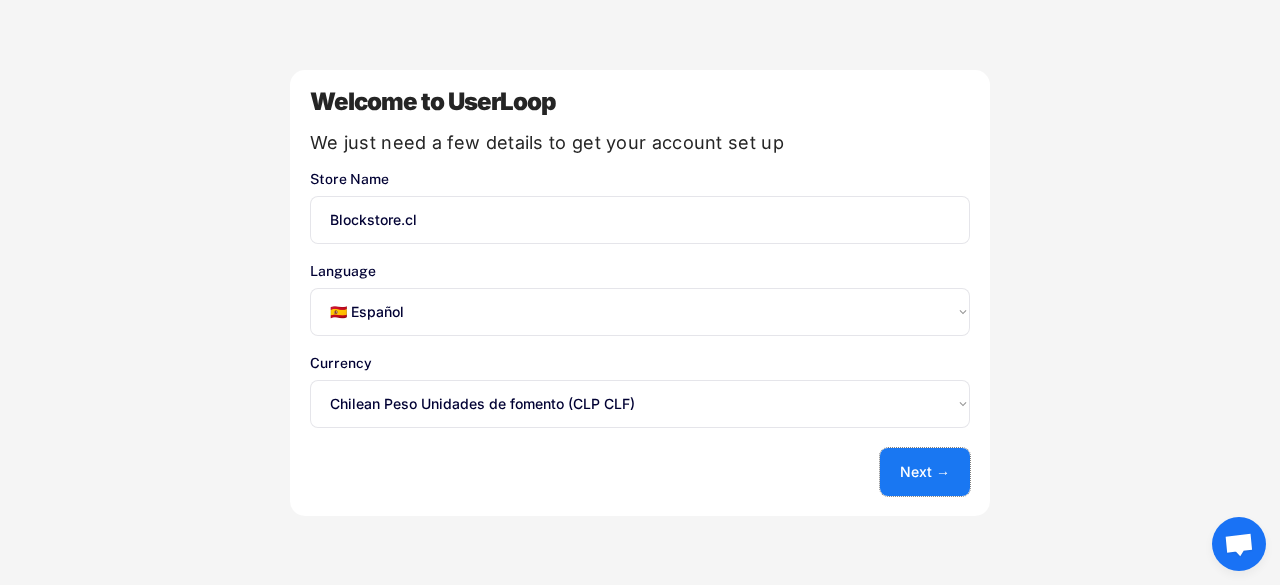 click on "Next →" at bounding box center (925, 472) 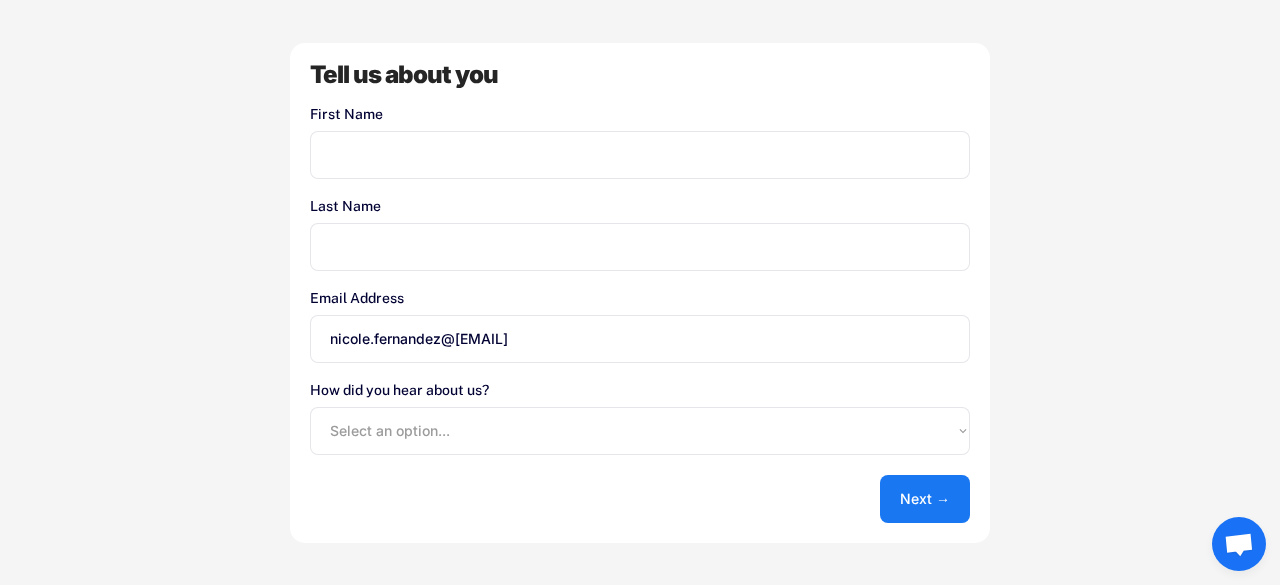 click at bounding box center [640, 155] 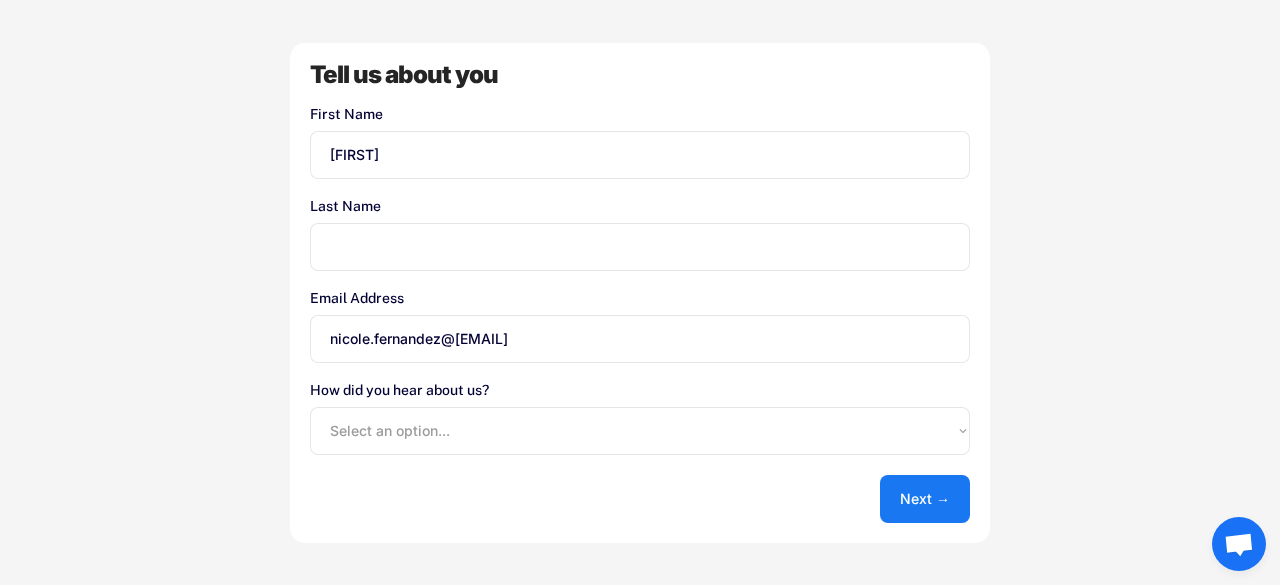 type on "[FIRST]" 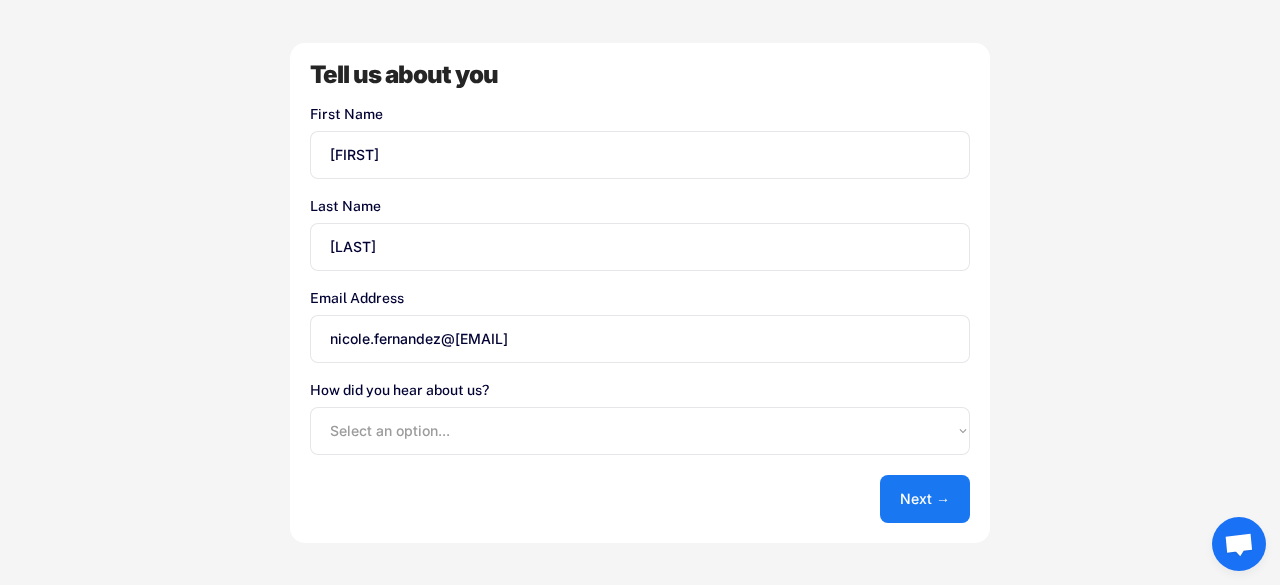 type on "[LAST]" 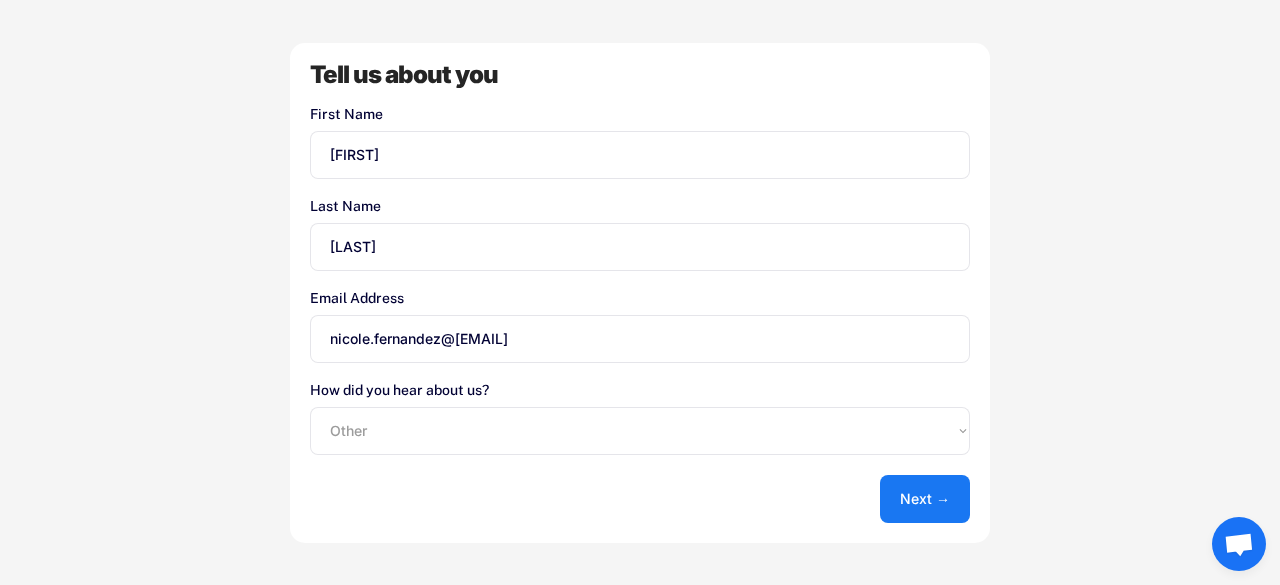 click on "Select an option... Shopify App Store Google UserLoop Blog Referred by a friend Other" at bounding box center (640, 431) 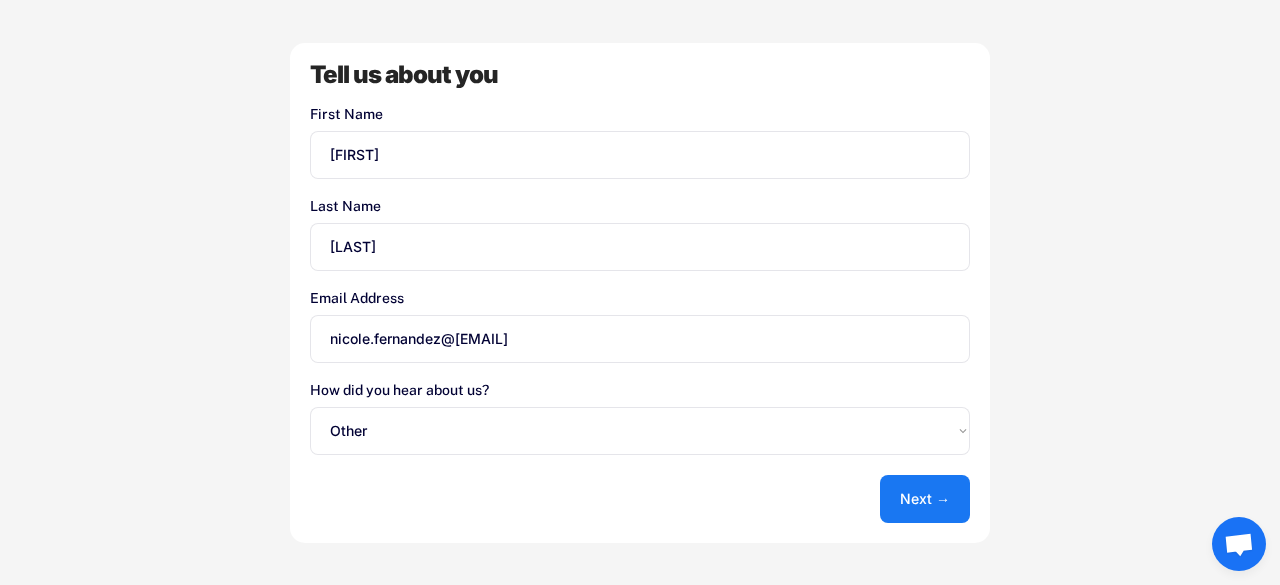 click on "Next →" at bounding box center [925, 499] 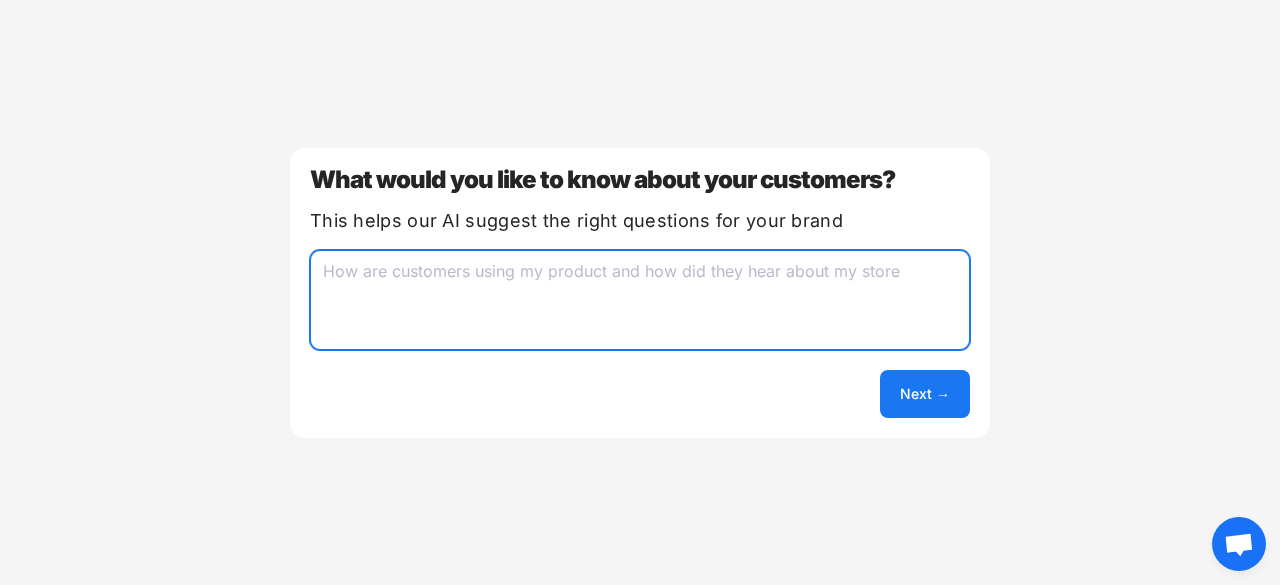 click at bounding box center (640, 300) 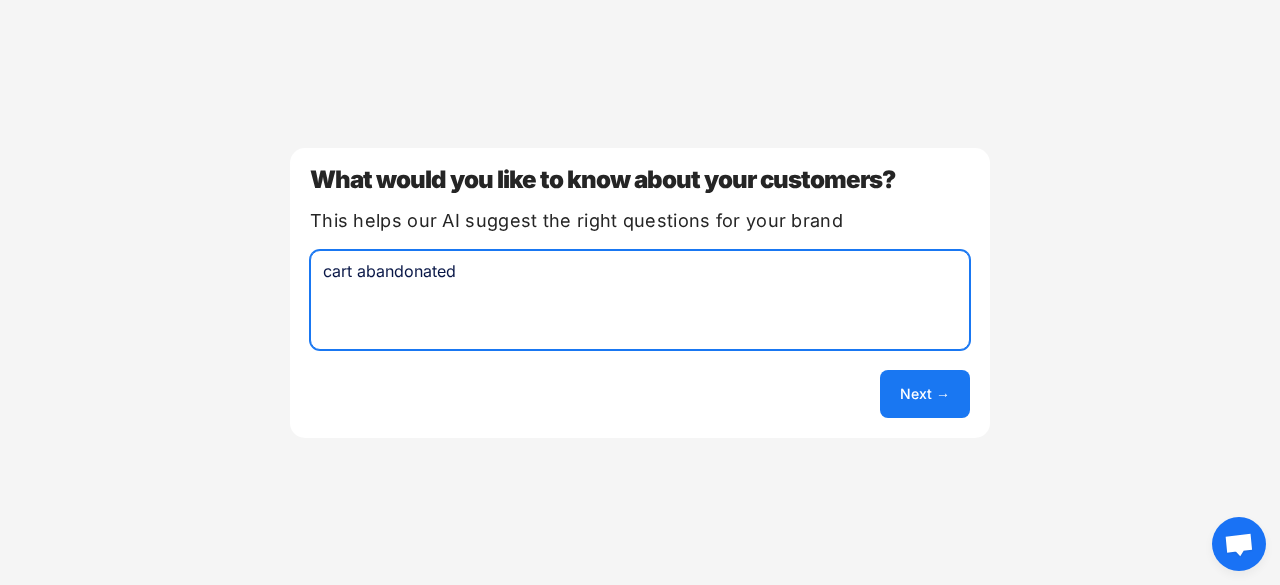 type on "cart abandonated" 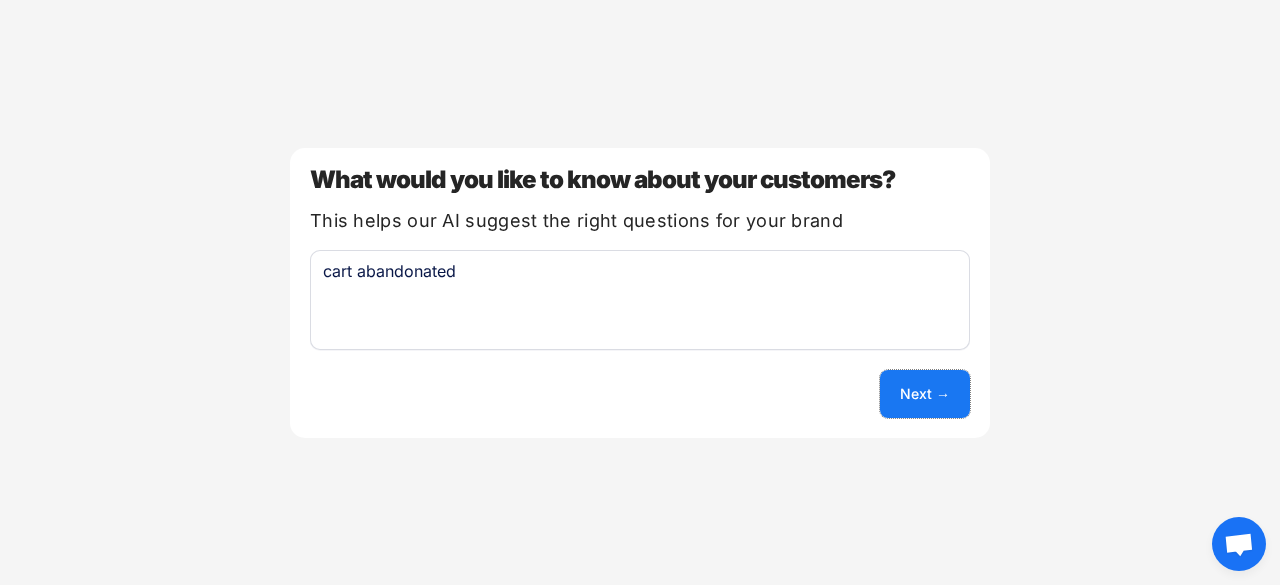 click on "Next →" at bounding box center [925, 394] 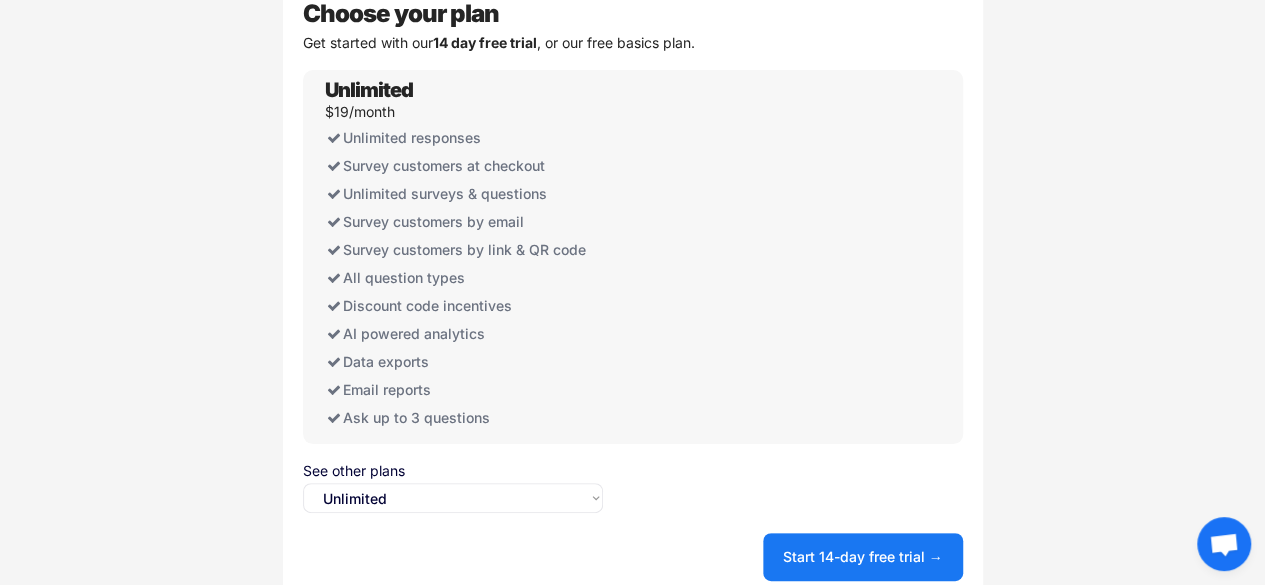 scroll, scrollTop: 34, scrollLeft: 0, axis: vertical 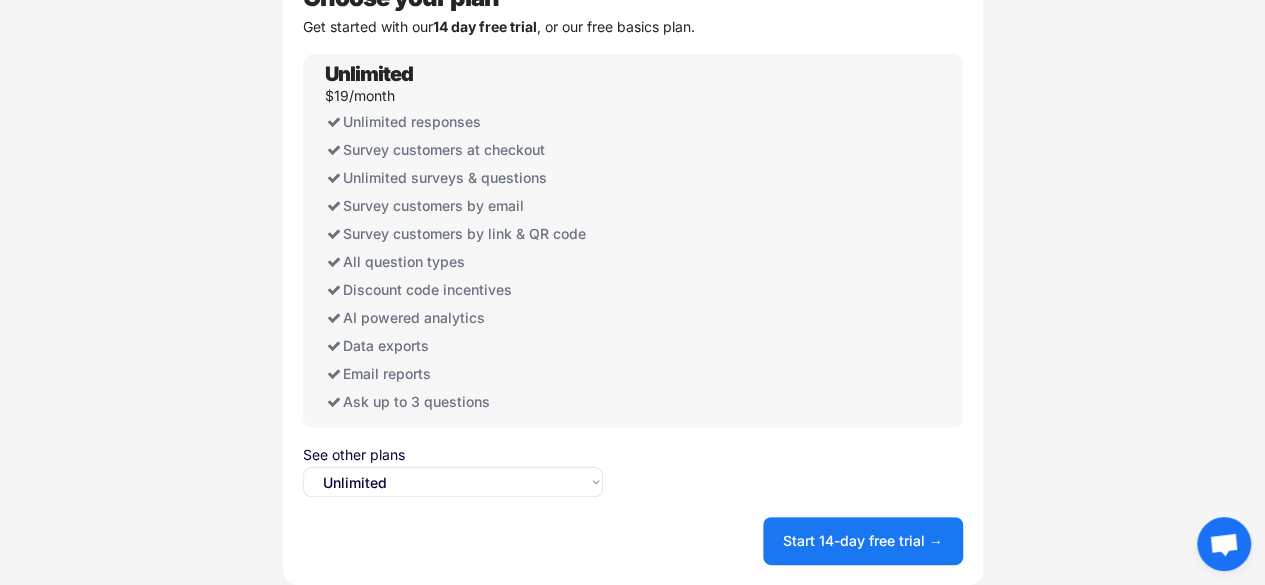 click on "Select an option... Unlimited Free" at bounding box center (453, 482) 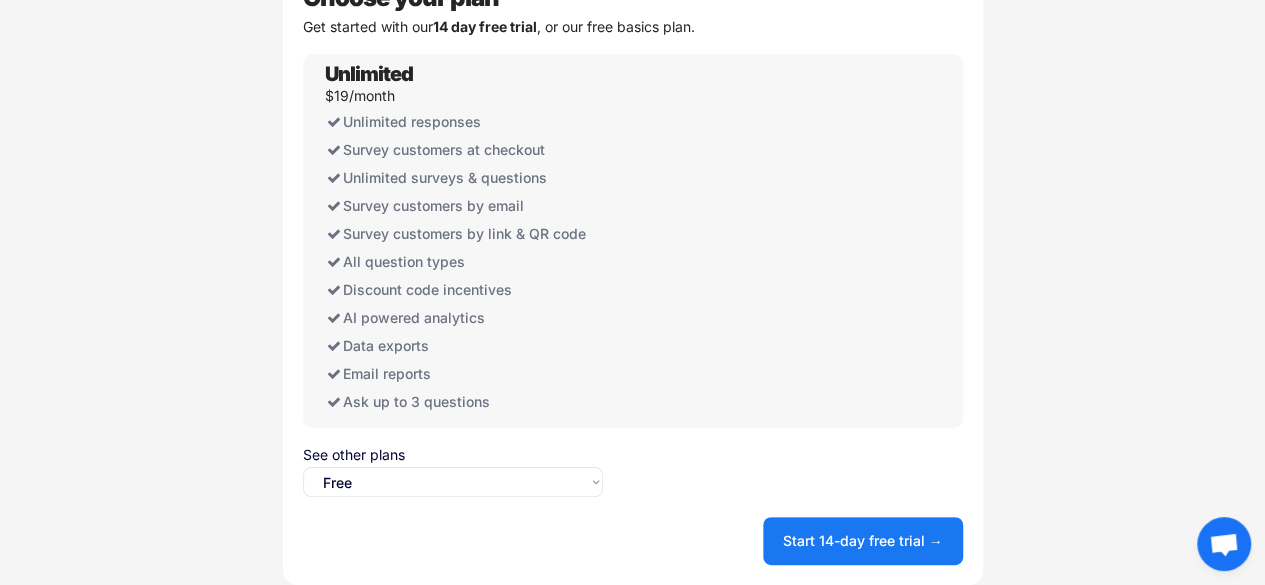 click on "Select an option... Unlimited Free" at bounding box center (453, 482) 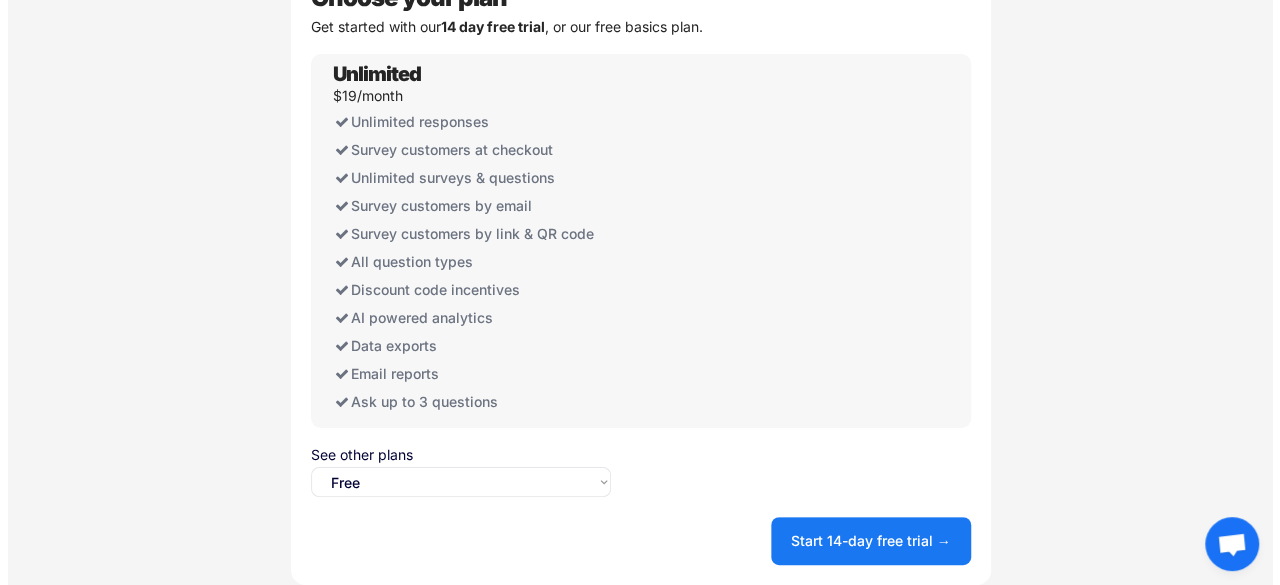 scroll, scrollTop: 0, scrollLeft: 0, axis: both 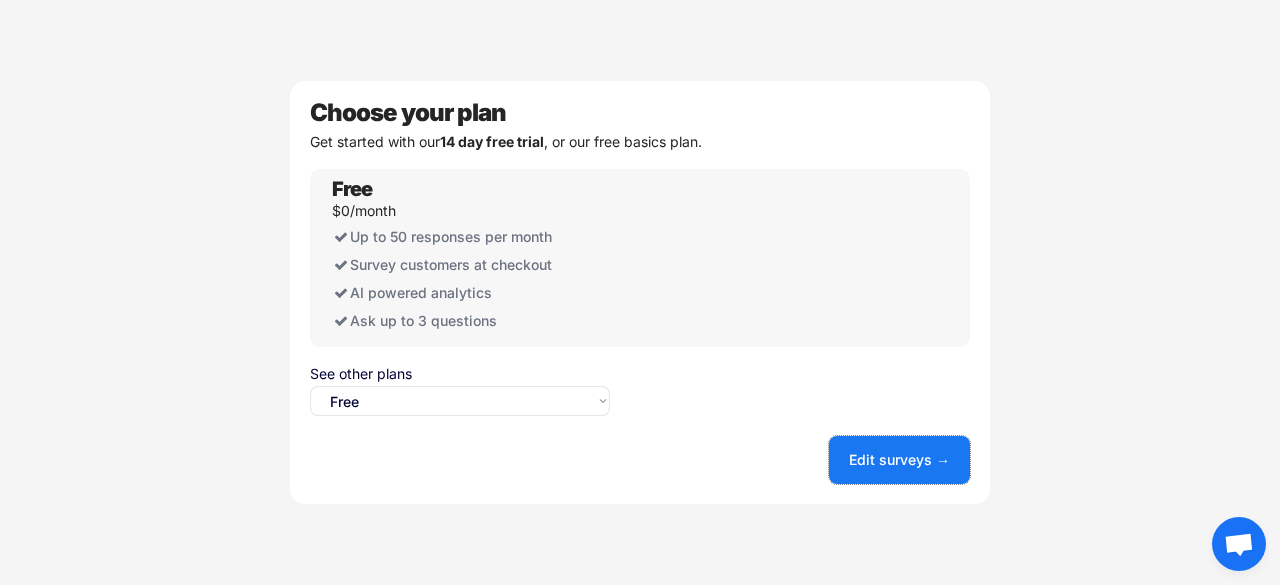 click on "Edit surveys →" at bounding box center [899, 460] 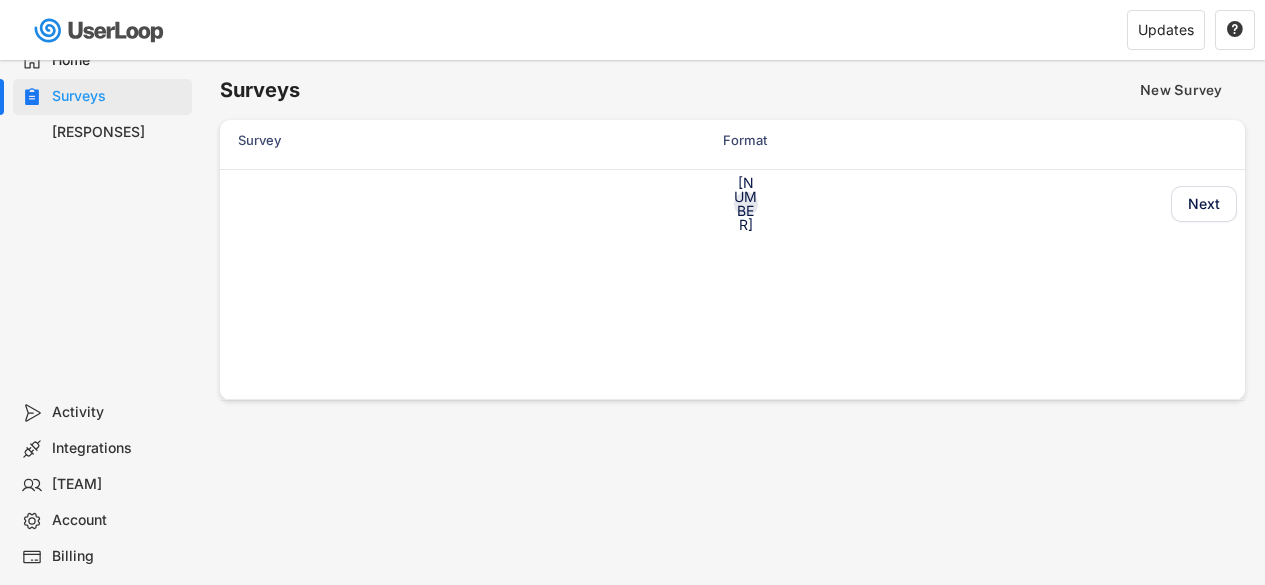 scroll, scrollTop: 0, scrollLeft: 0, axis: both 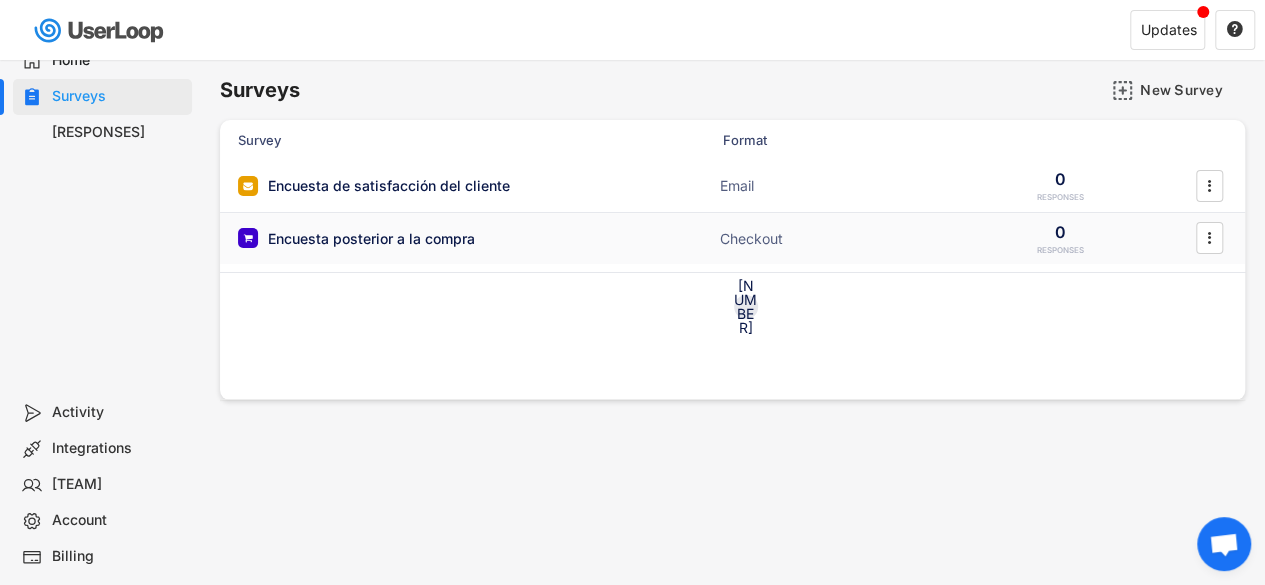 click on "Encuesta posterior a la compra" at bounding box center (371, 239) 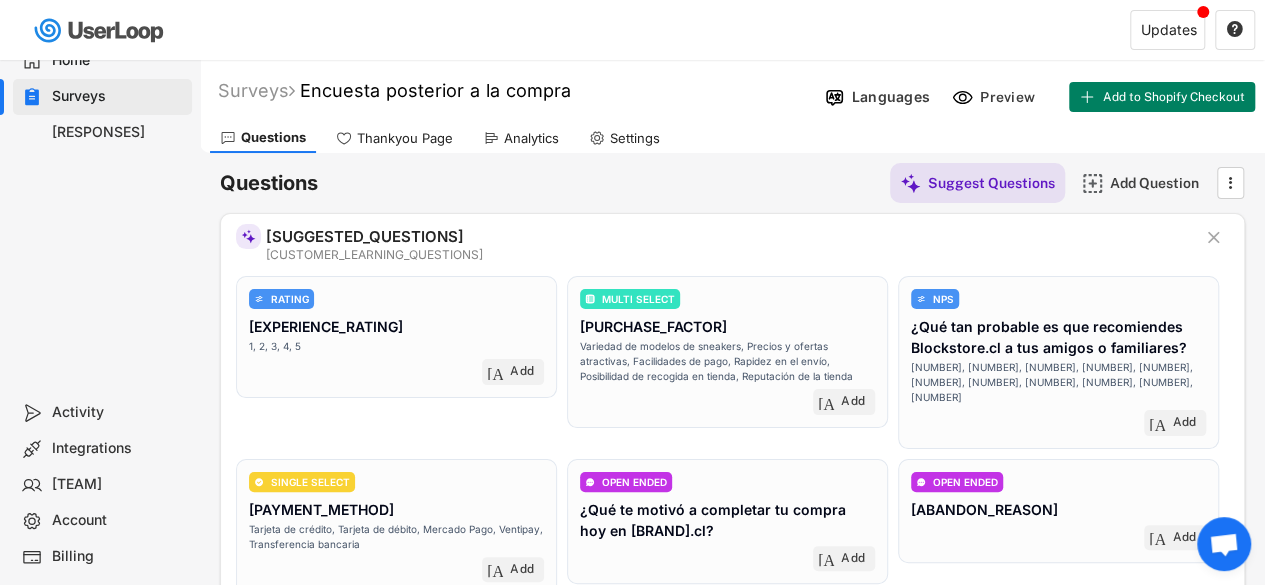 scroll, scrollTop: 100, scrollLeft: 0, axis: vertical 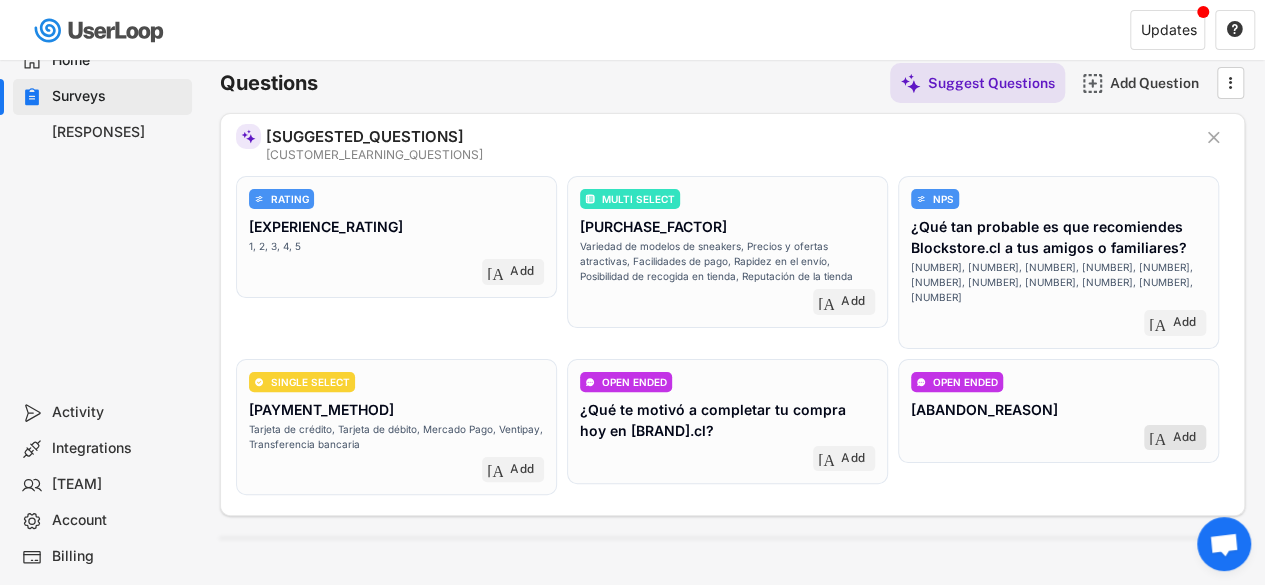 click on "add
Add" at bounding box center (1175, 438) 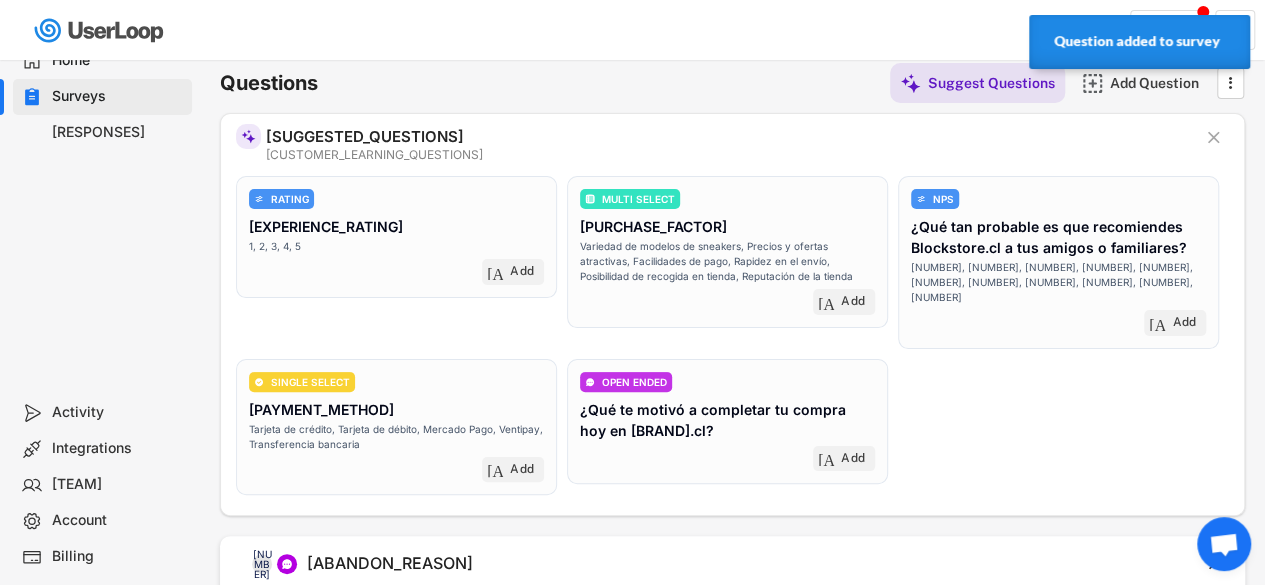 scroll, scrollTop: 0, scrollLeft: 0, axis: both 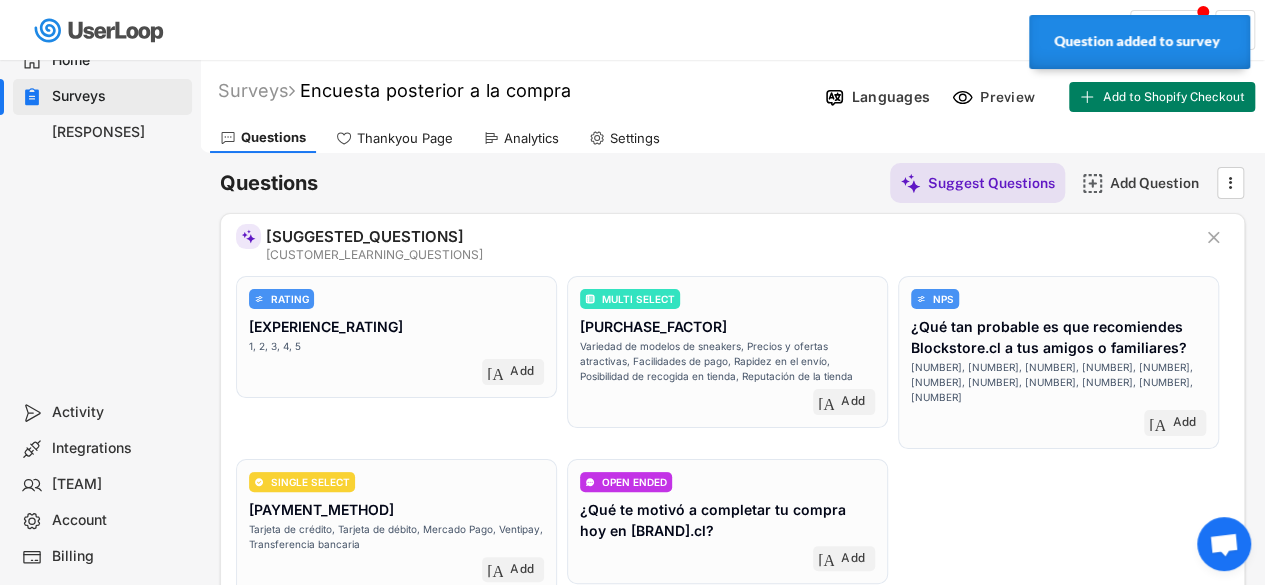 click on "Surveys" at bounding box center [118, 96] 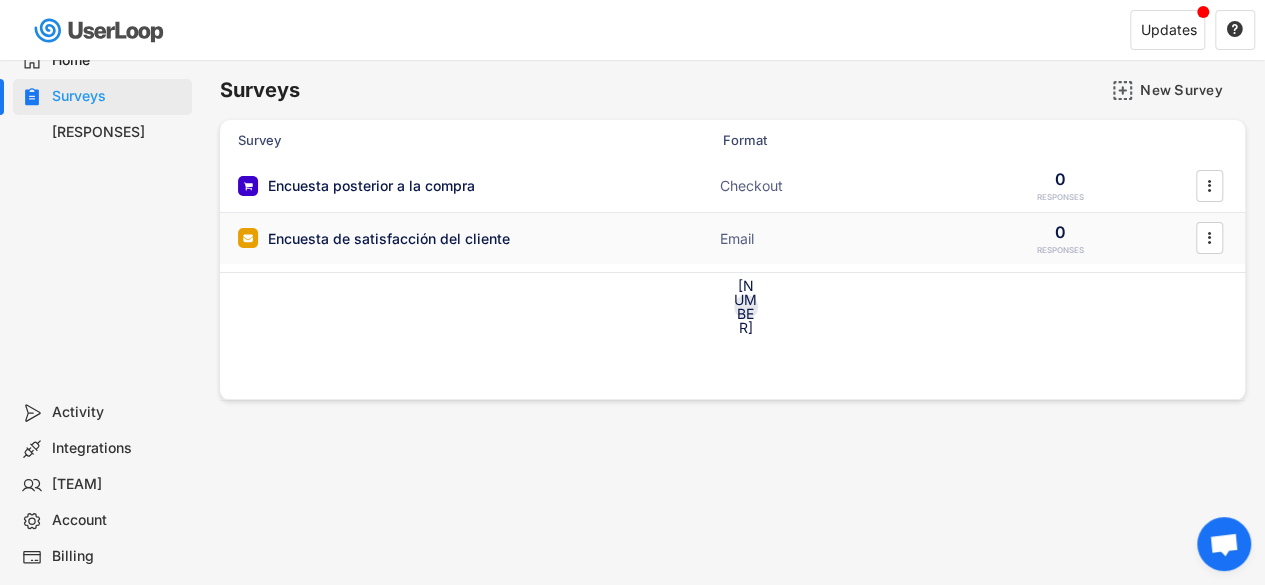 click on "[SURVEY_NAME] [STATUS] [EMAIL_COUNT] [RESPONSES_COUNT]
[ICON]" at bounding box center (732, 239) 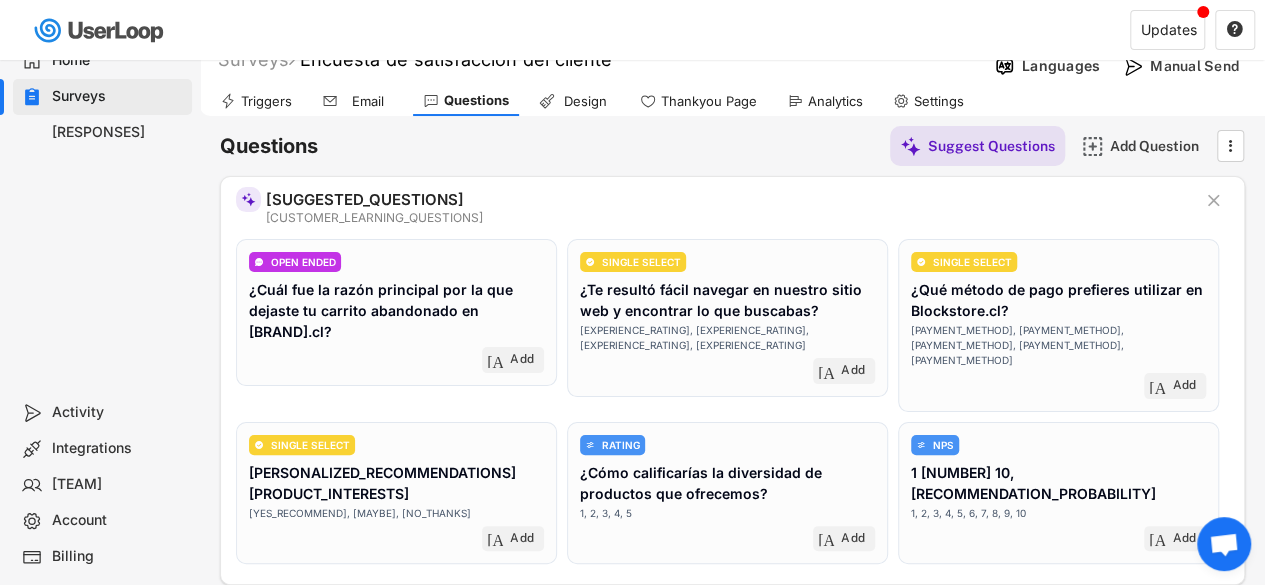 scroll, scrollTop: 0, scrollLeft: 0, axis: both 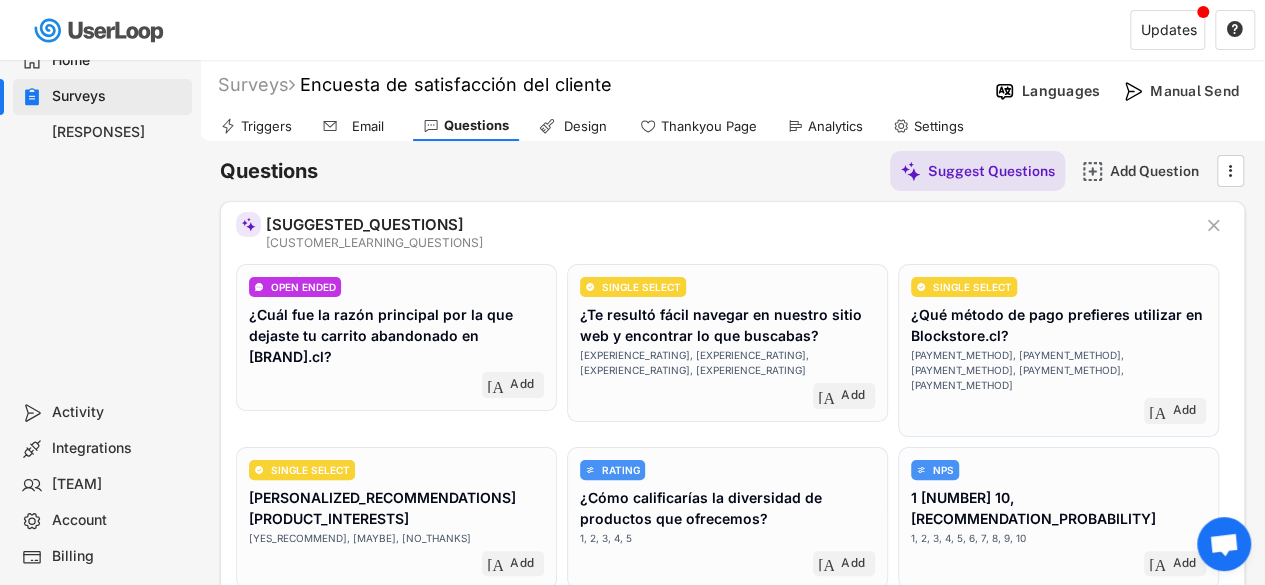 click on "Surveys" at bounding box center [118, 96] 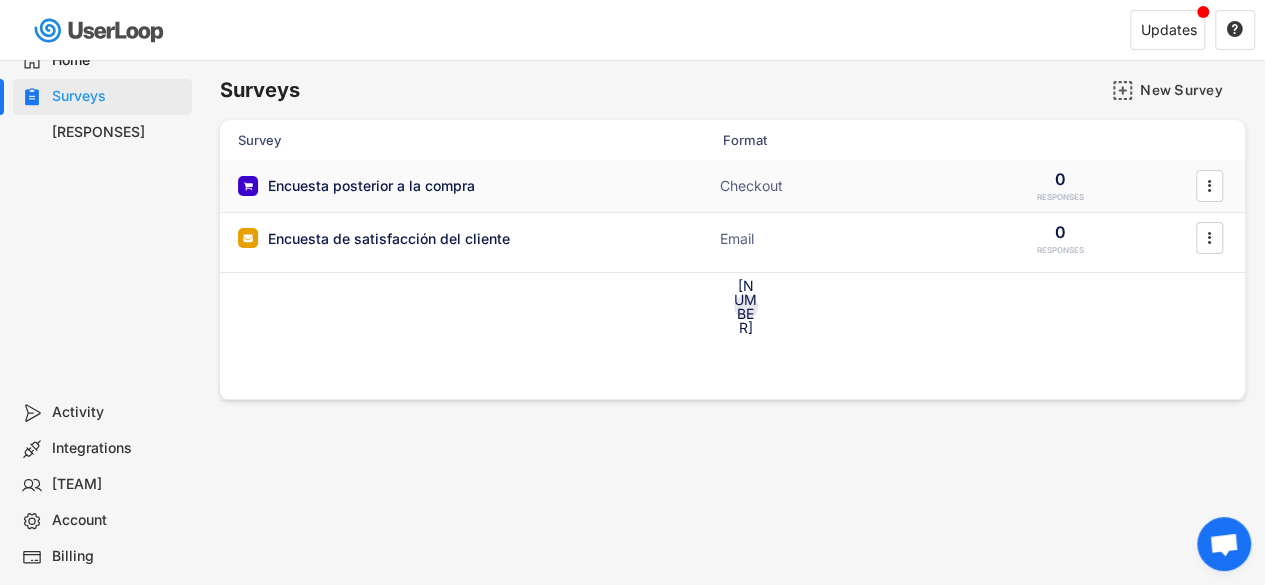 click on "Encuesta posterior a la compra" at bounding box center (371, 186) 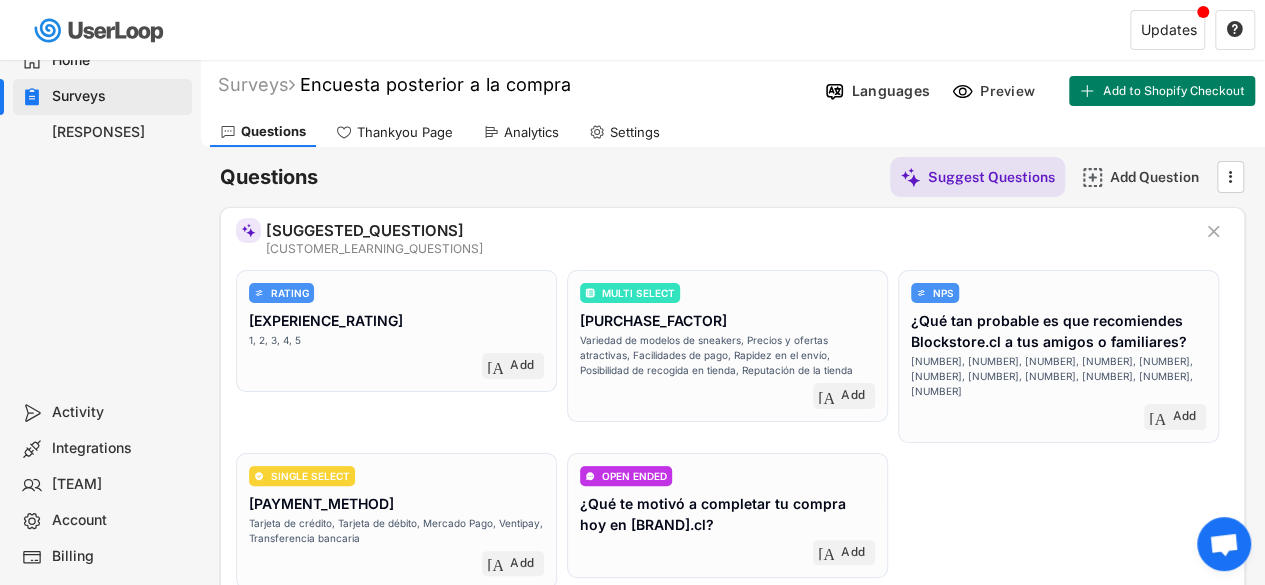 scroll, scrollTop: 0, scrollLeft: 0, axis: both 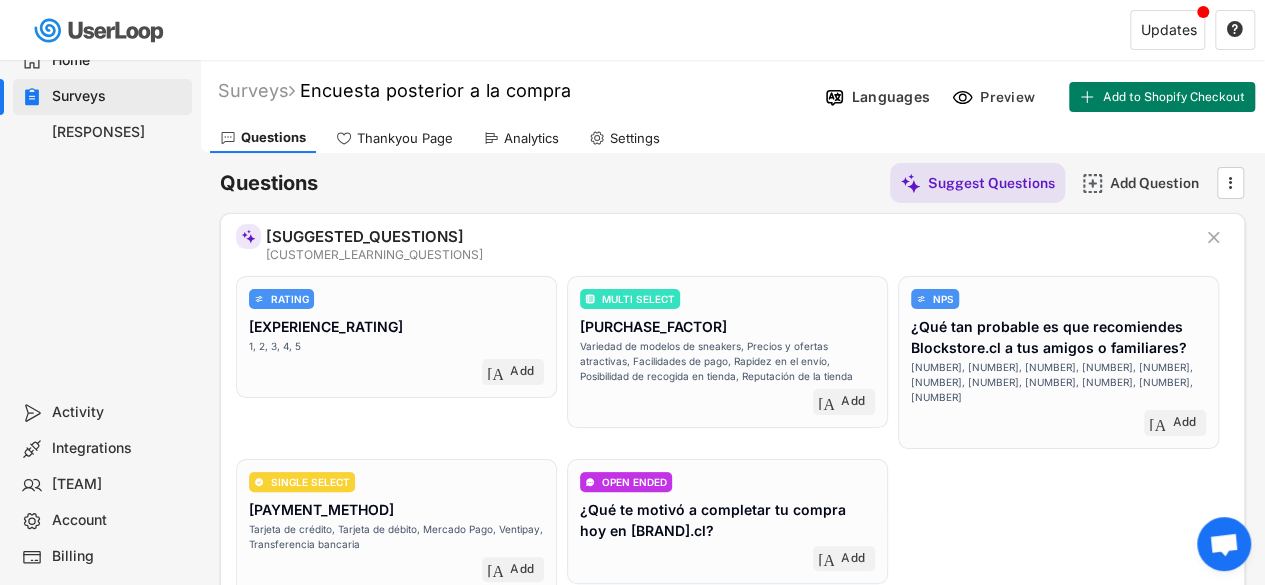 click on "Thankyou Page" at bounding box center (405, 138) 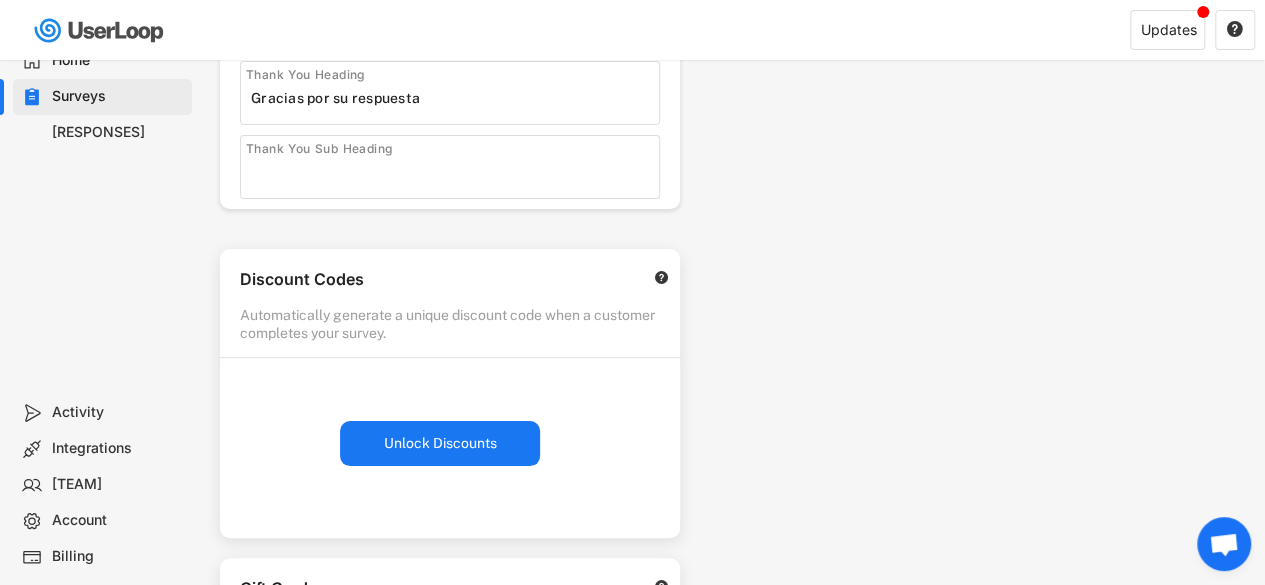 scroll, scrollTop: 0, scrollLeft: 0, axis: both 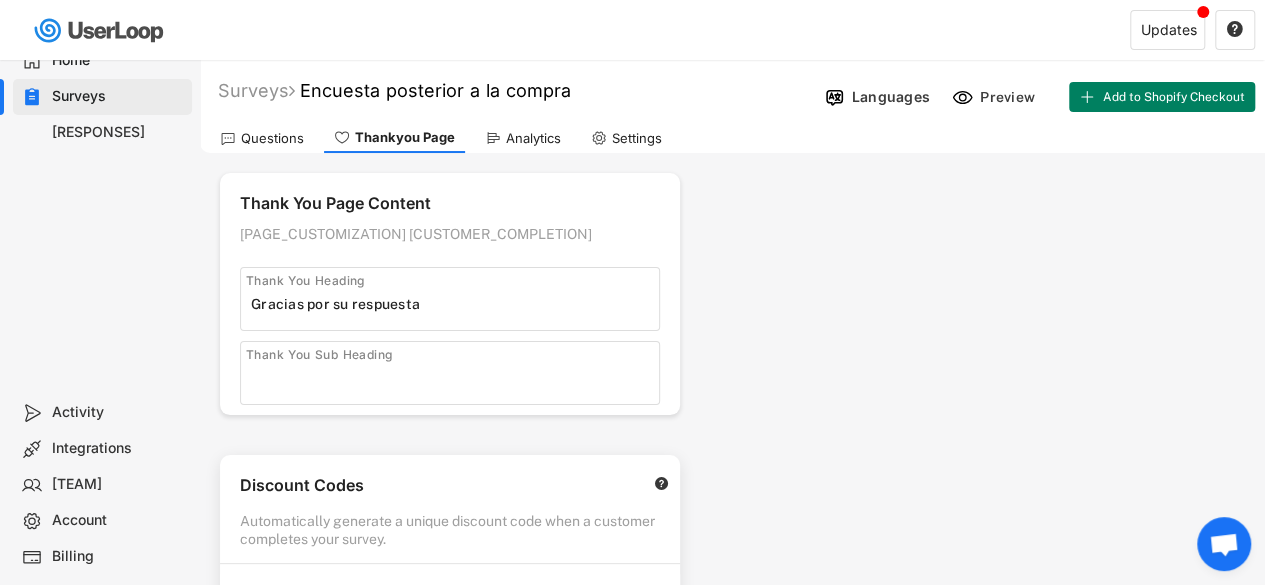 click on "Settings" at bounding box center [626, 138] 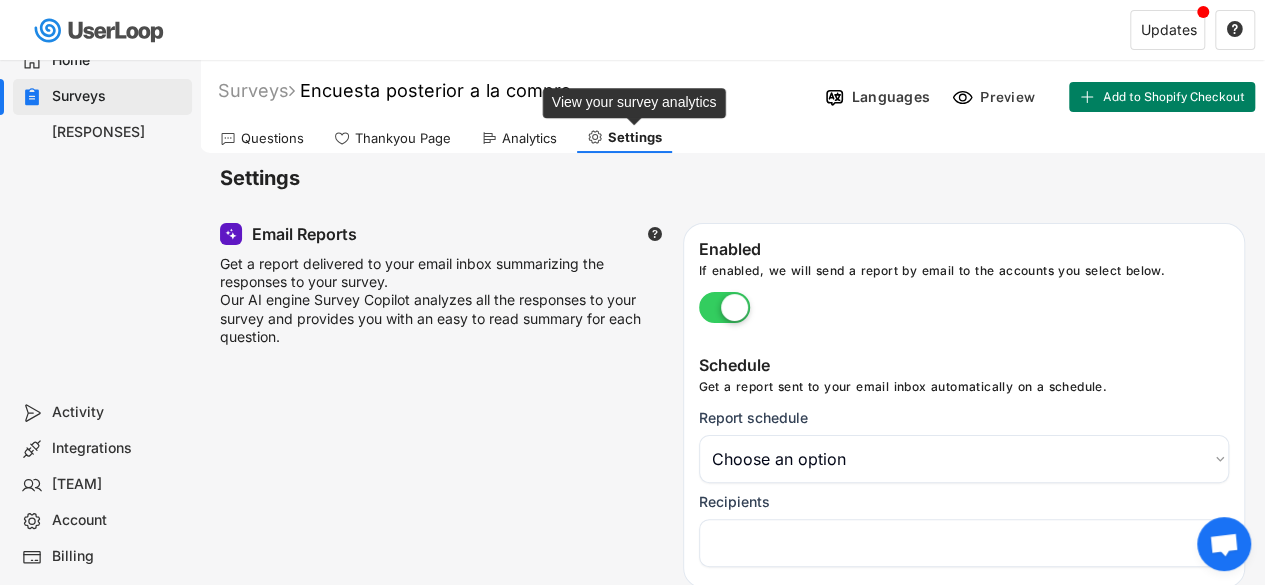 select on "[ID_STRING]" 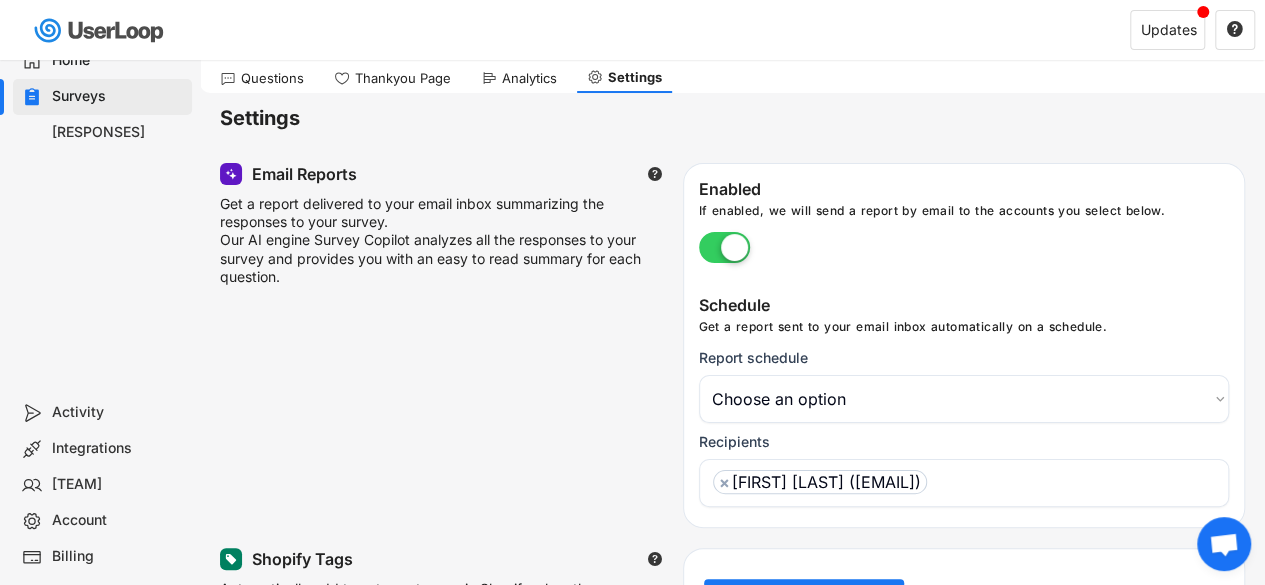 scroll, scrollTop: 0, scrollLeft: 0, axis: both 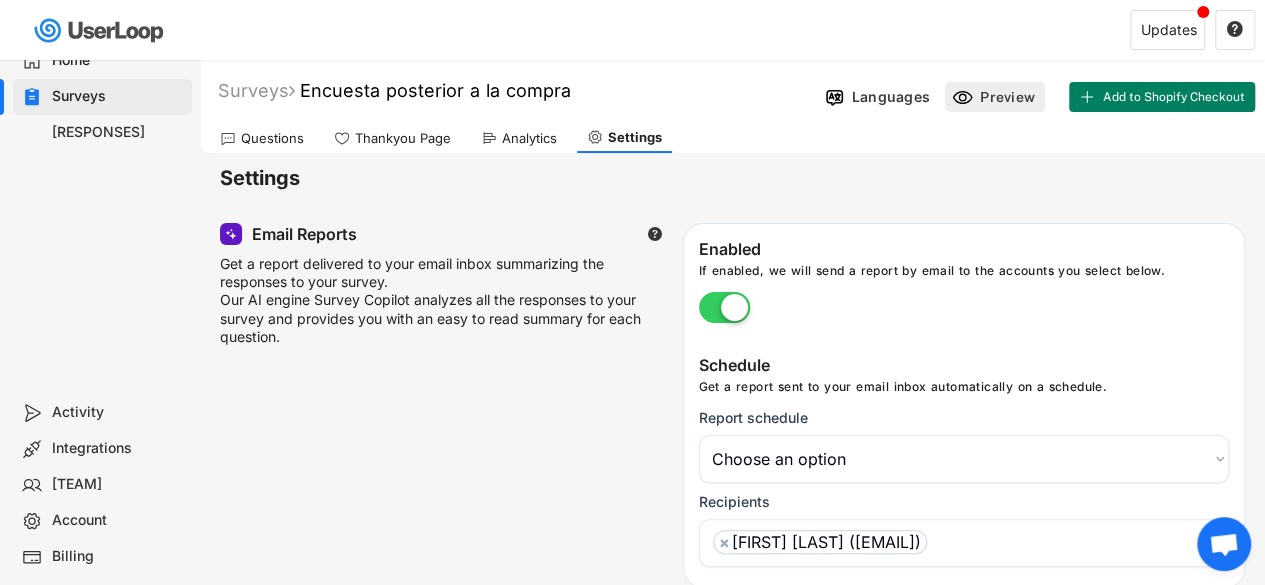 click on "Preview" at bounding box center [1010, 97] 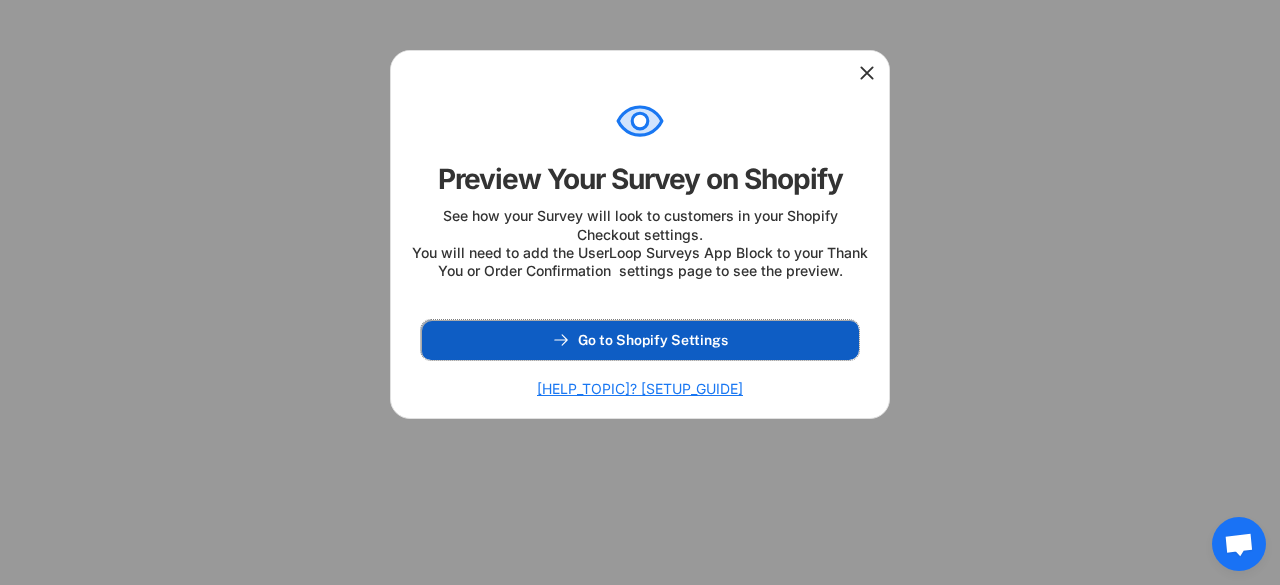 click on "Go to Shopify Settings" at bounding box center [653, 340] 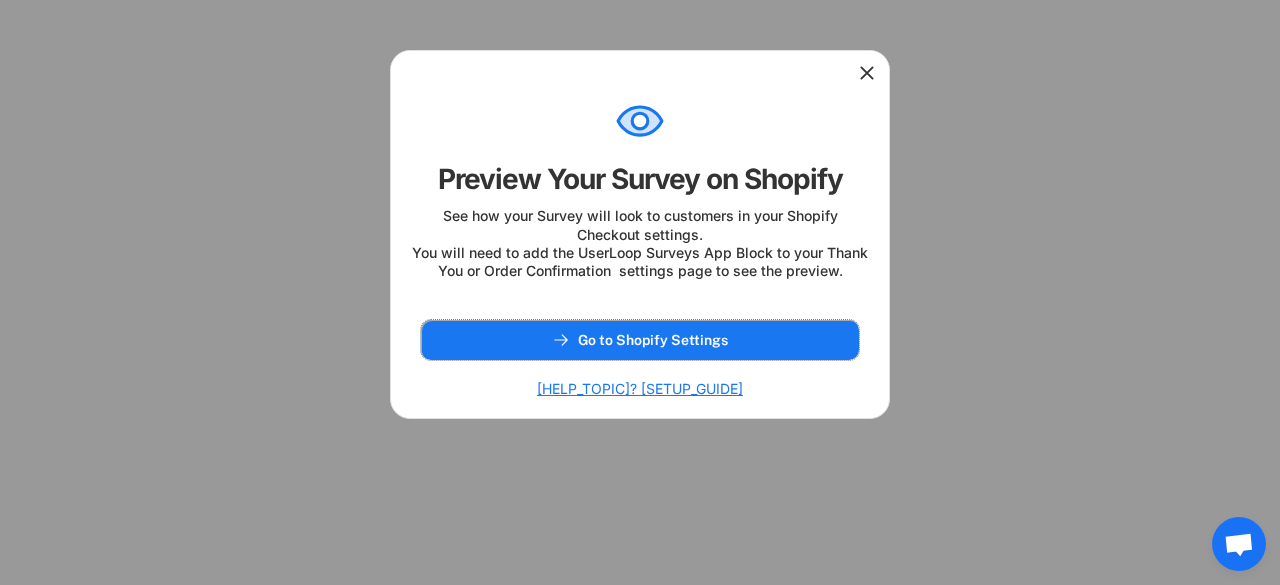 click 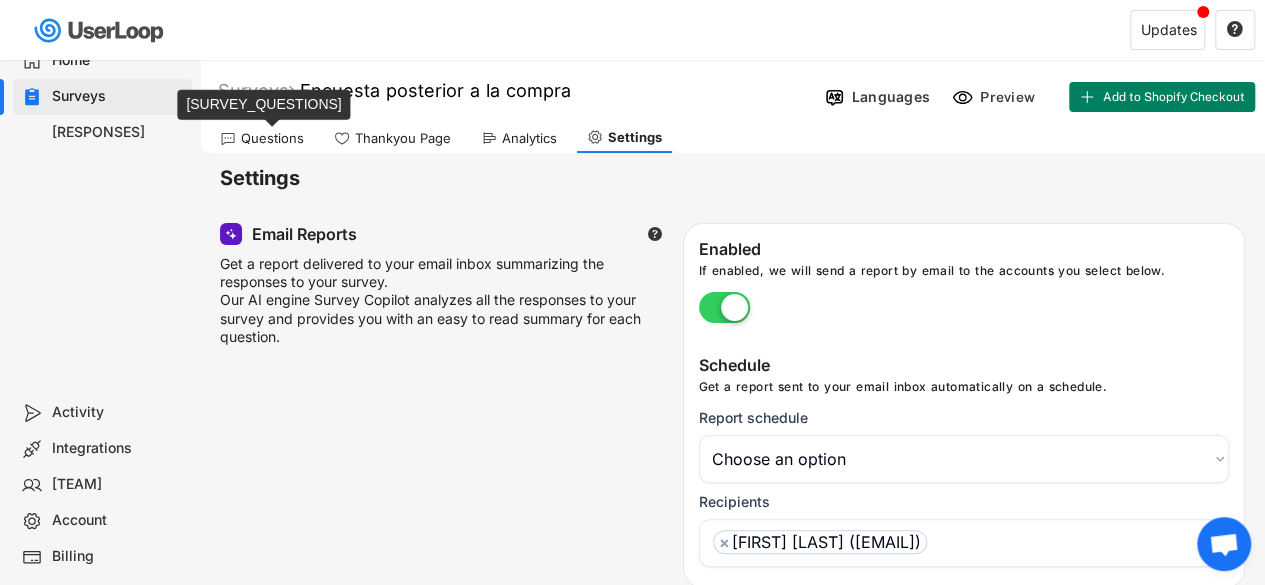 click on "Questions" at bounding box center [272, 138] 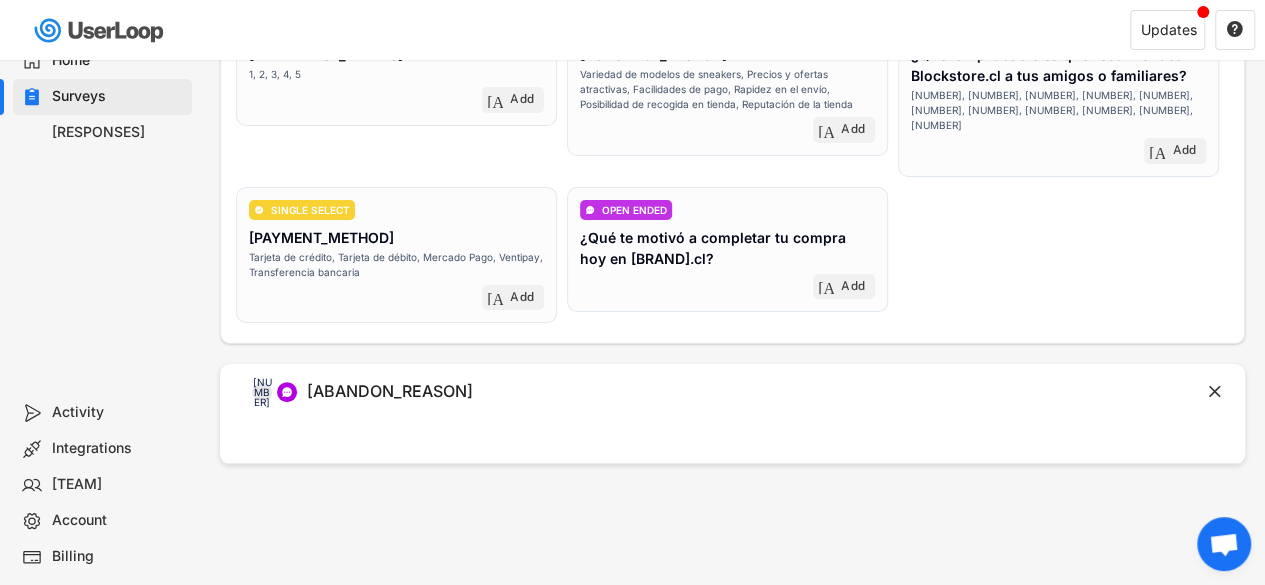 scroll, scrollTop: 300, scrollLeft: 0, axis: vertical 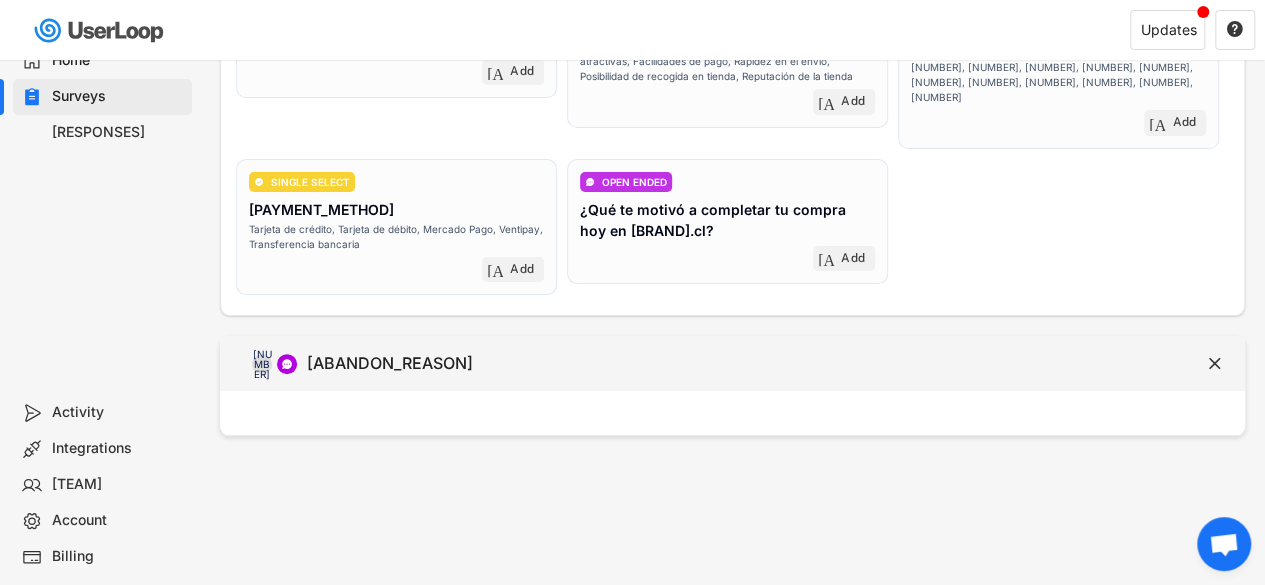 click on "[ABANDON_REASON]" at bounding box center (390, 363) 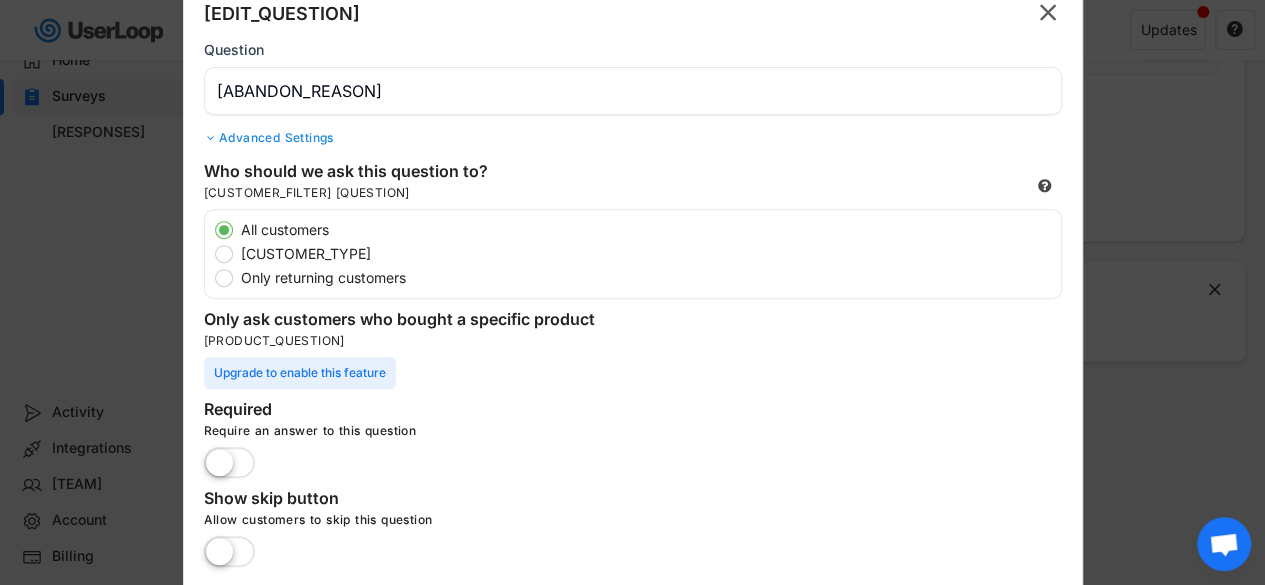 scroll, scrollTop: 400, scrollLeft: 0, axis: vertical 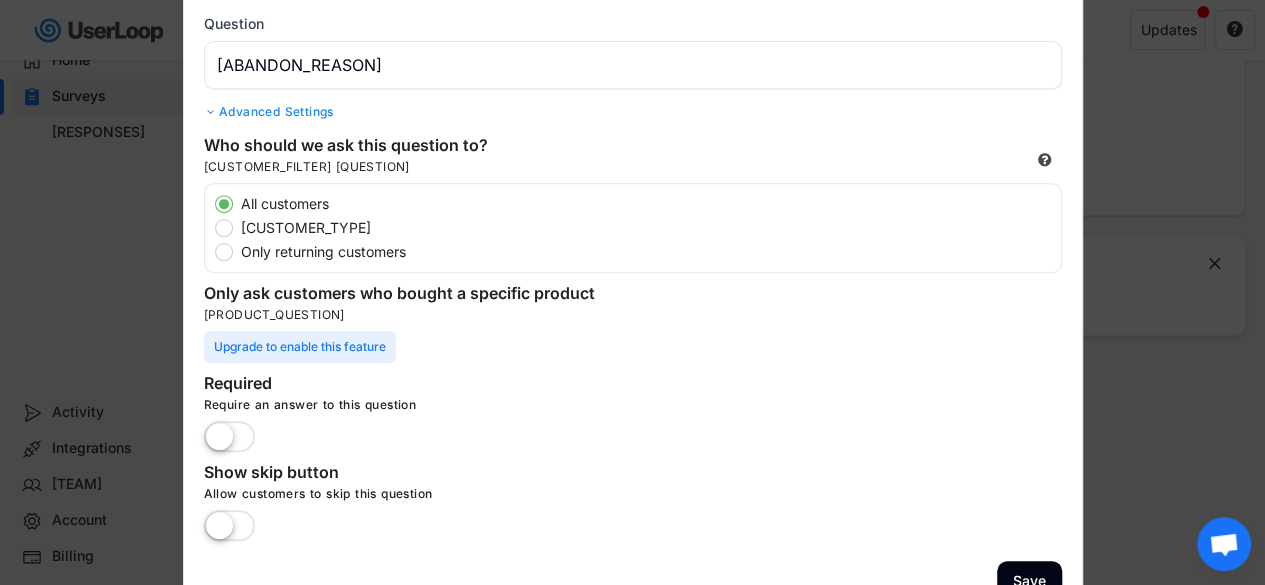 click at bounding box center [229, 438] 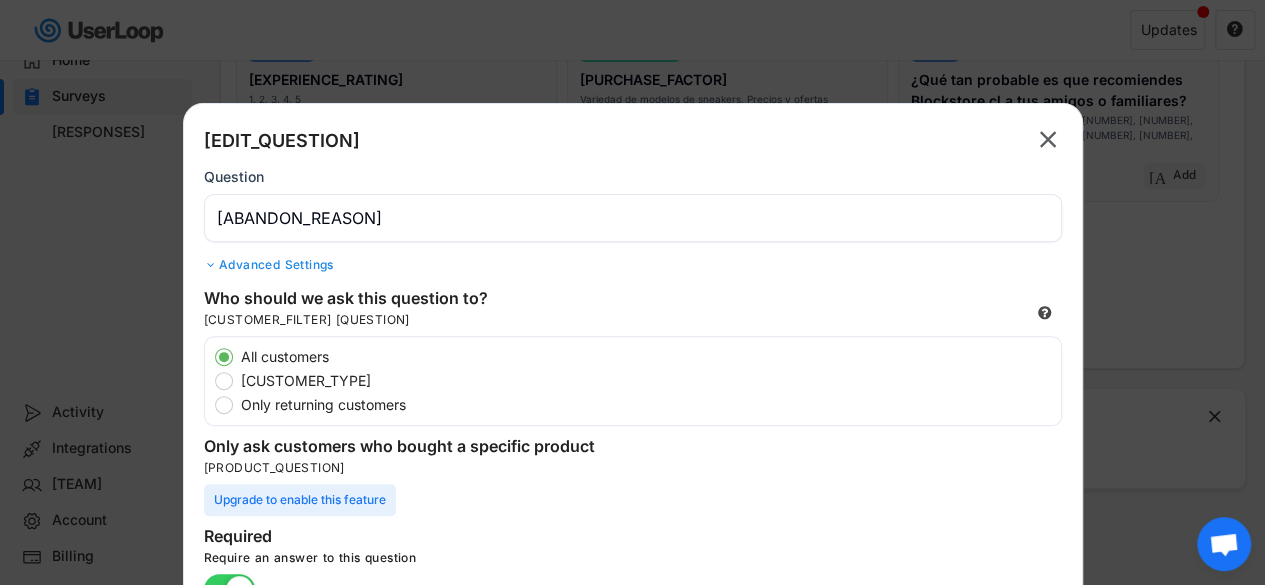 scroll, scrollTop: 198, scrollLeft: 0, axis: vertical 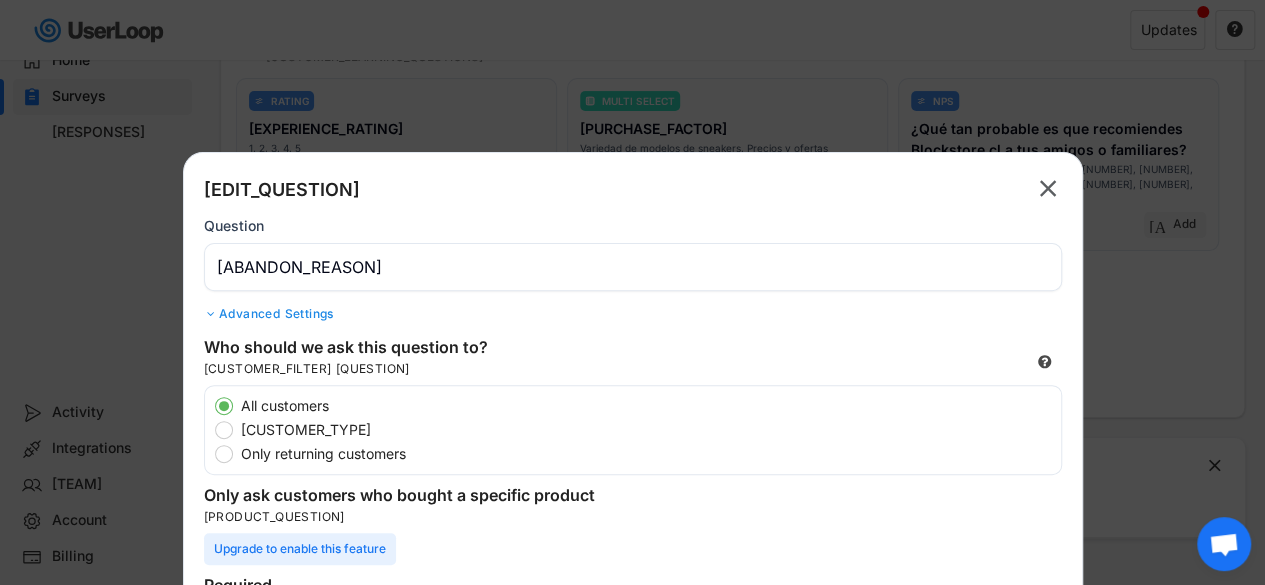click at bounding box center [211, 314] 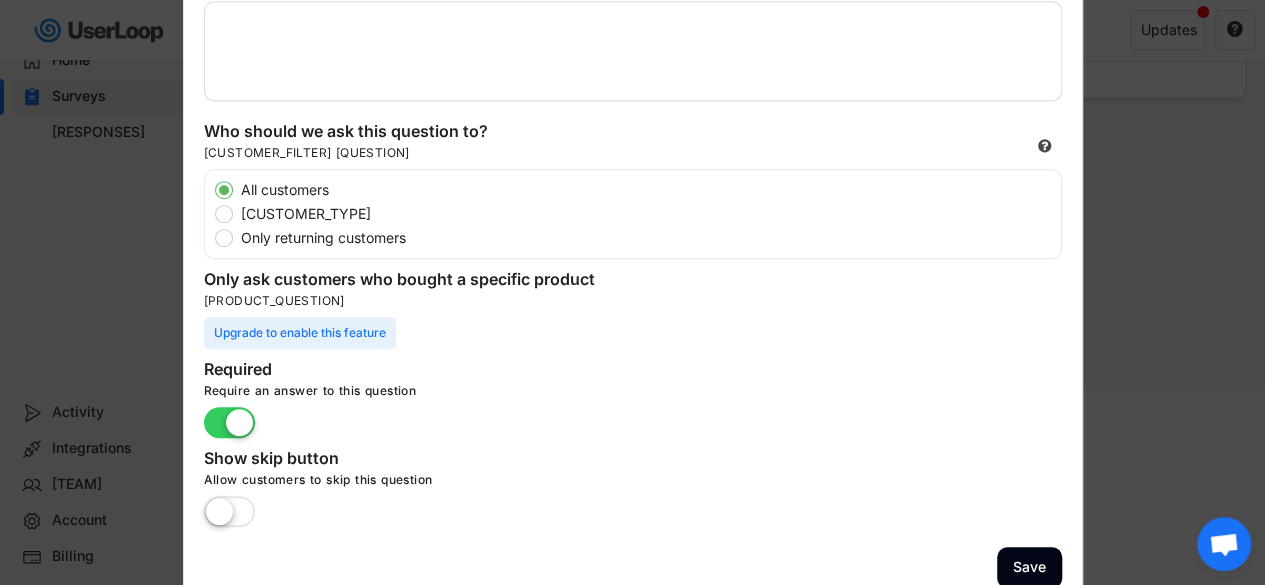 scroll, scrollTop: 660, scrollLeft: 0, axis: vertical 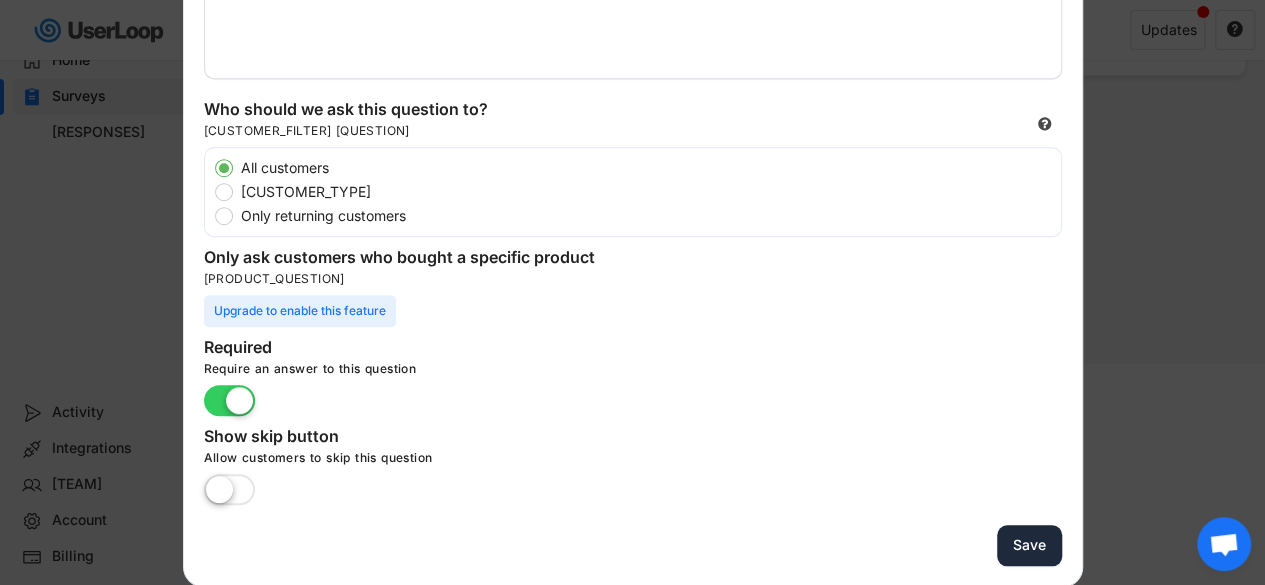 click on "Save" at bounding box center [1029, 545] 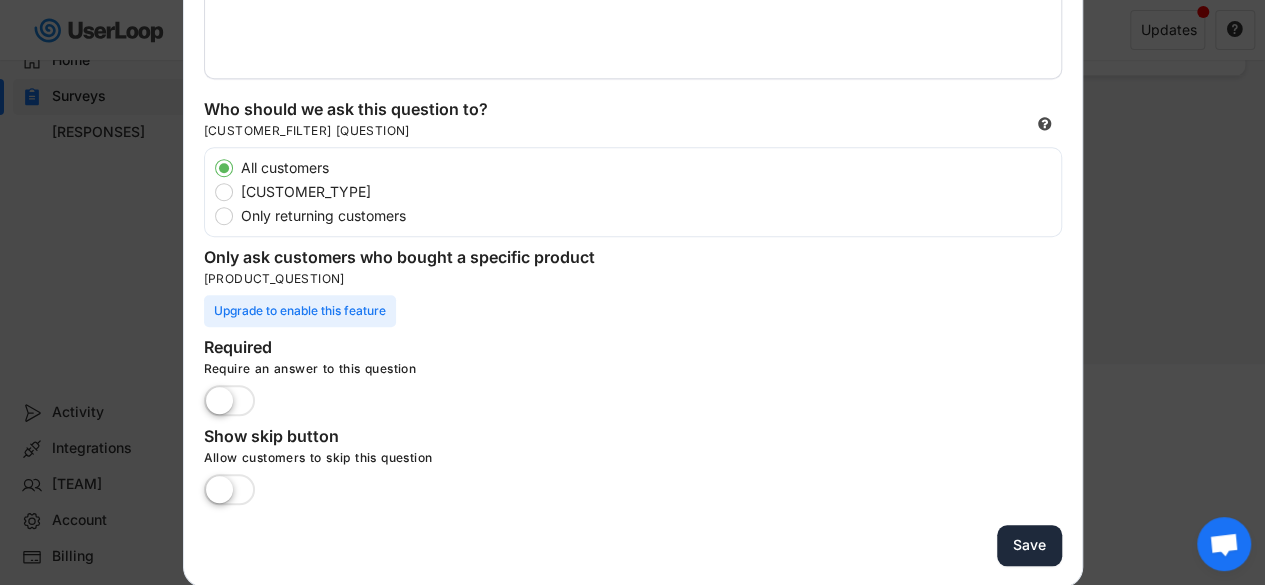 type 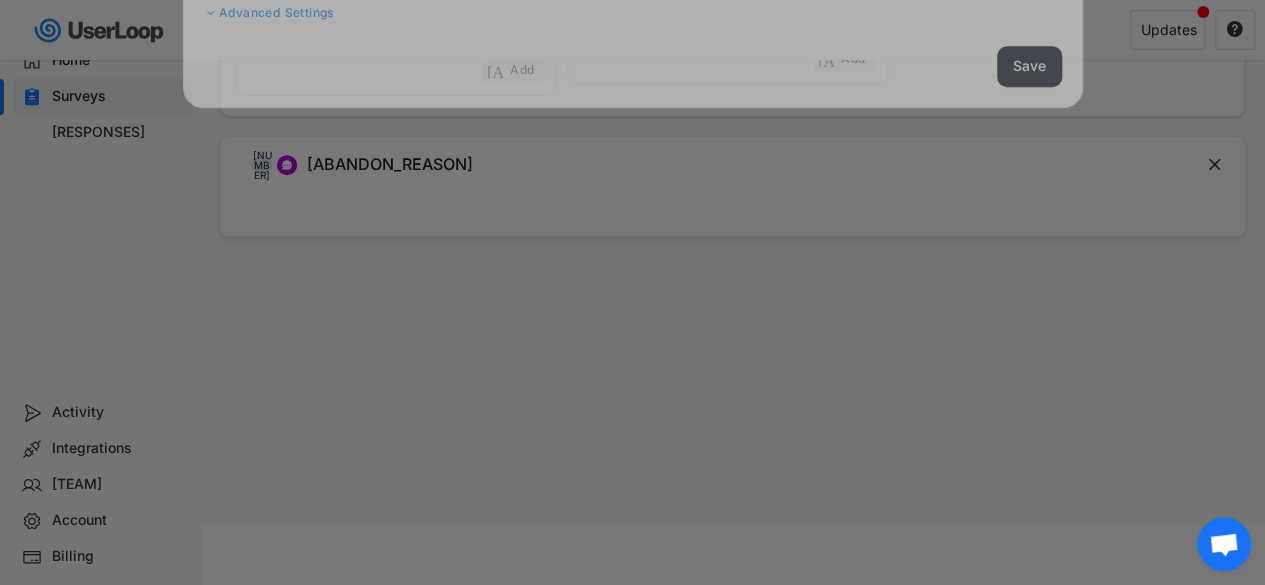 scroll, scrollTop: 498, scrollLeft: 0, axis: vertical 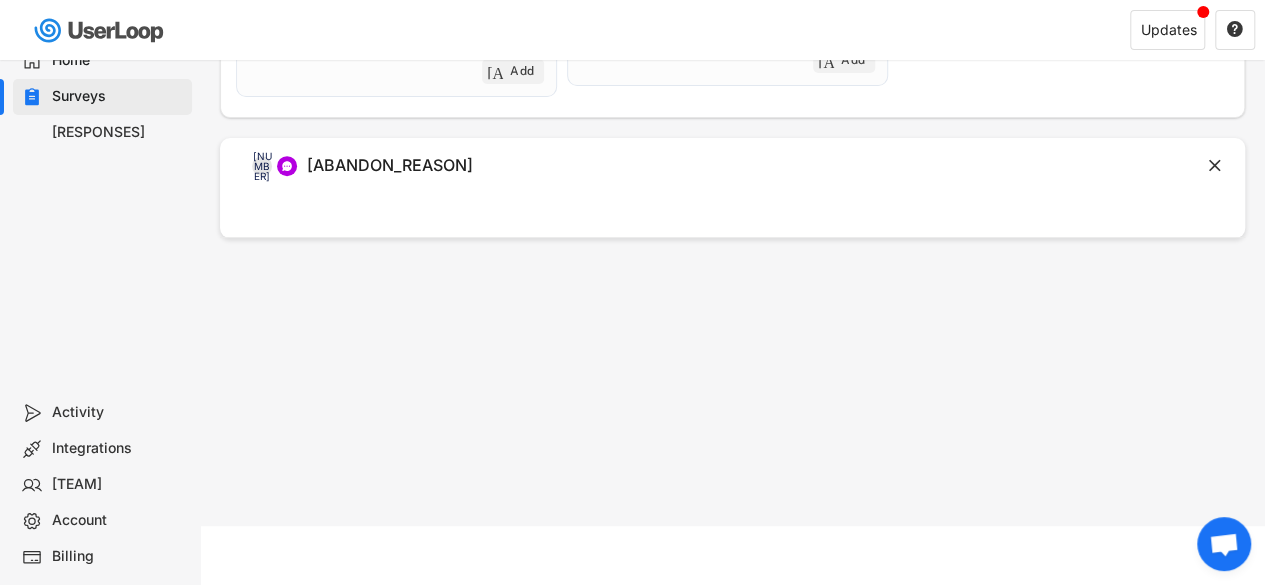 click on "Account" at bounding box center (118, 520) 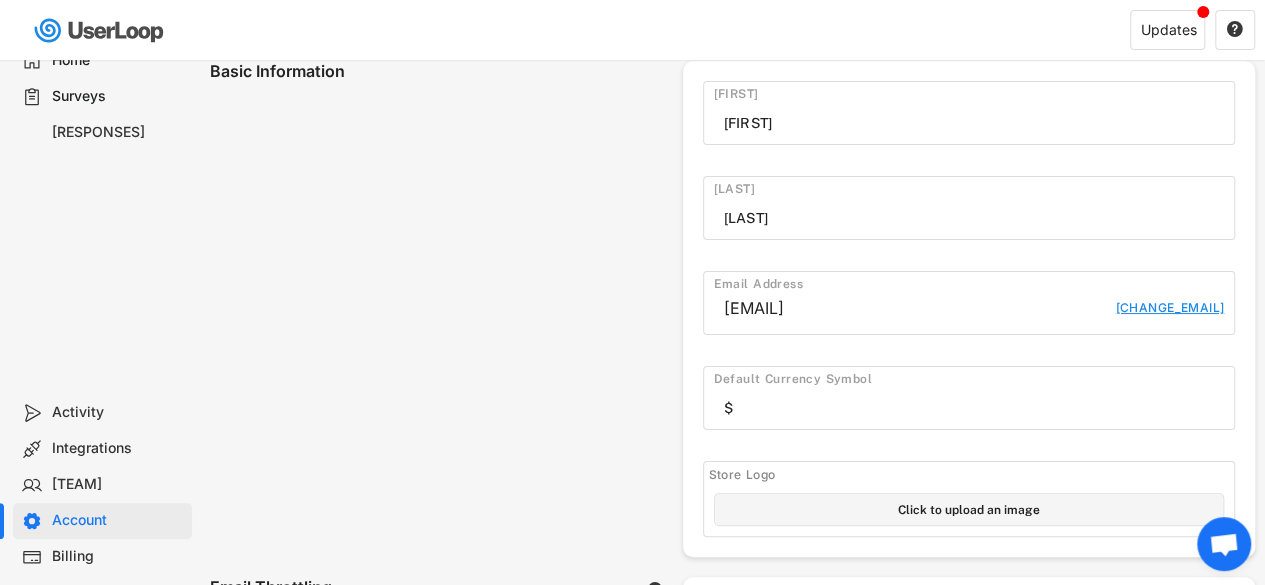 scroll, scrollTop: 0, scrollLeft: 0, axis: both 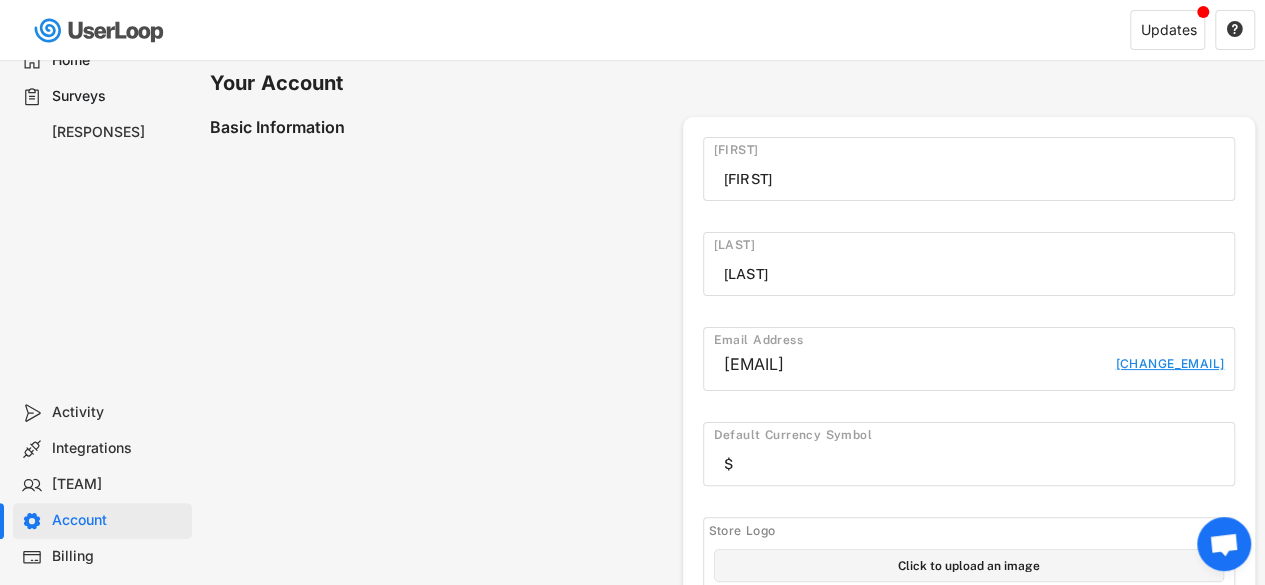 click on "[RESPONSES]" at bounding box center (118, 132) 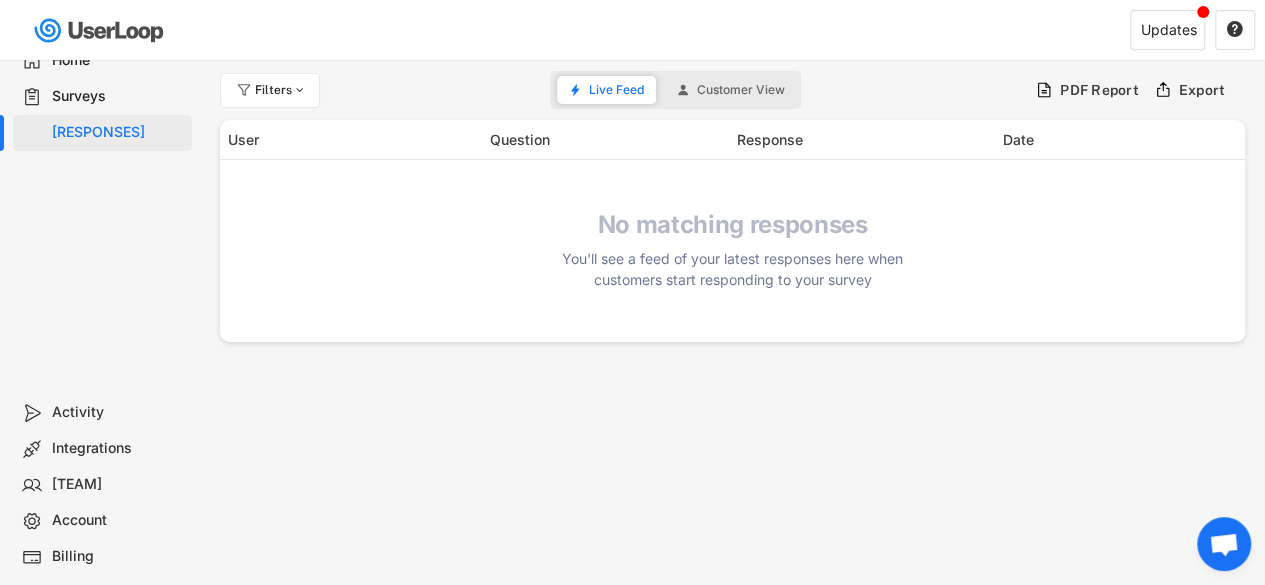 click on "Surveys" at bounding box center [118, 96] 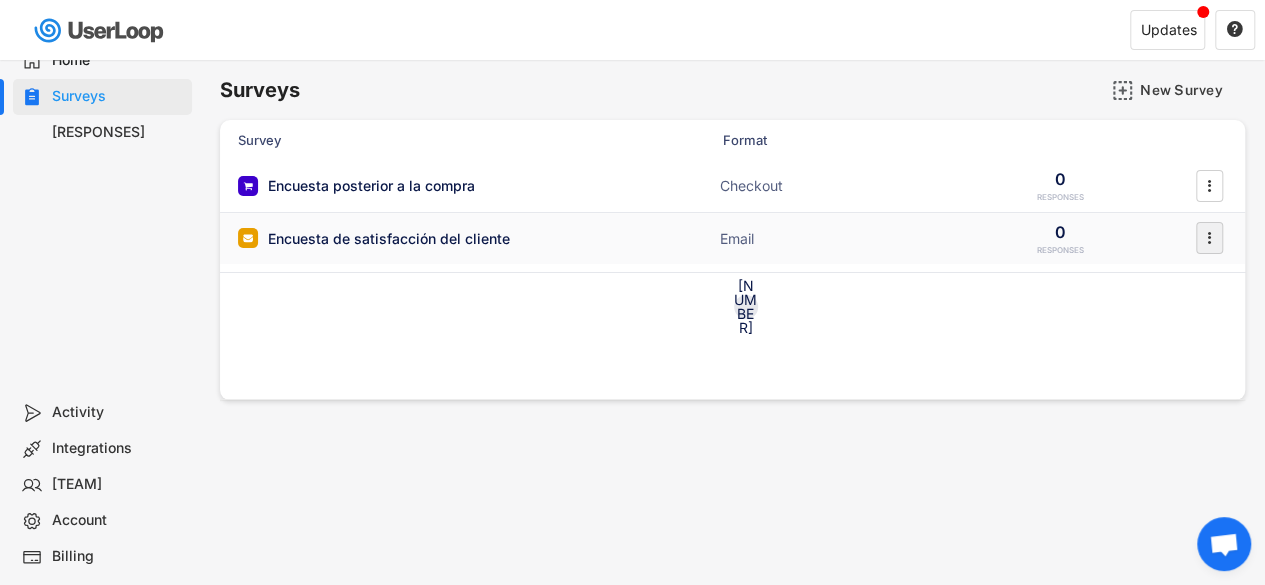click on "" 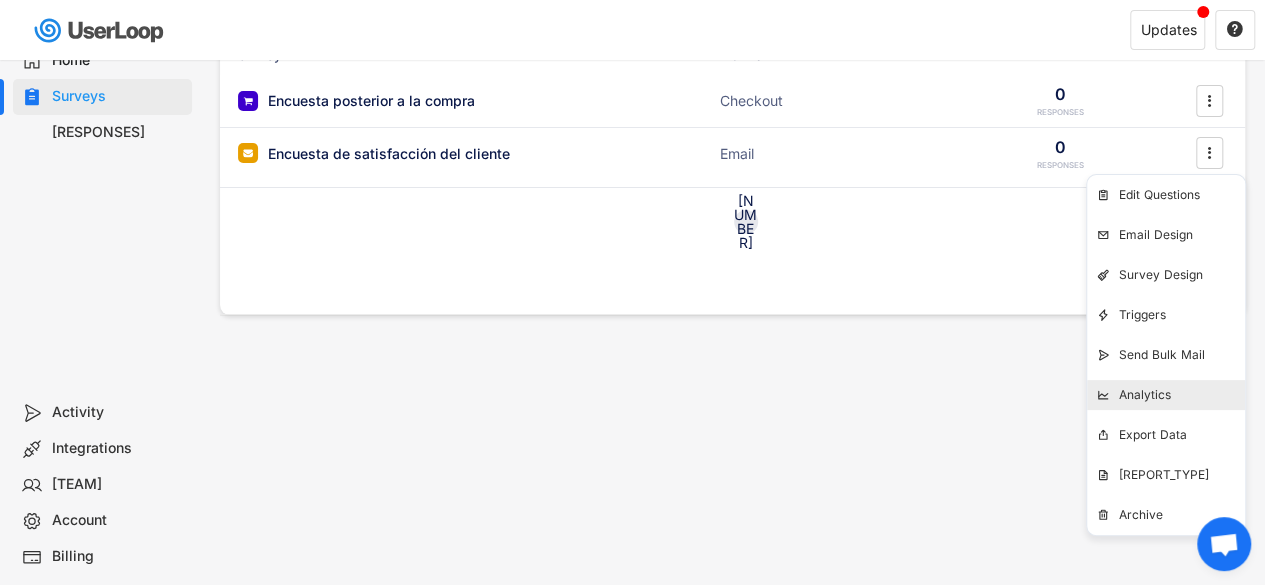 scroll, scrollTop: 200, scrollLeft: 0, axis: vertical 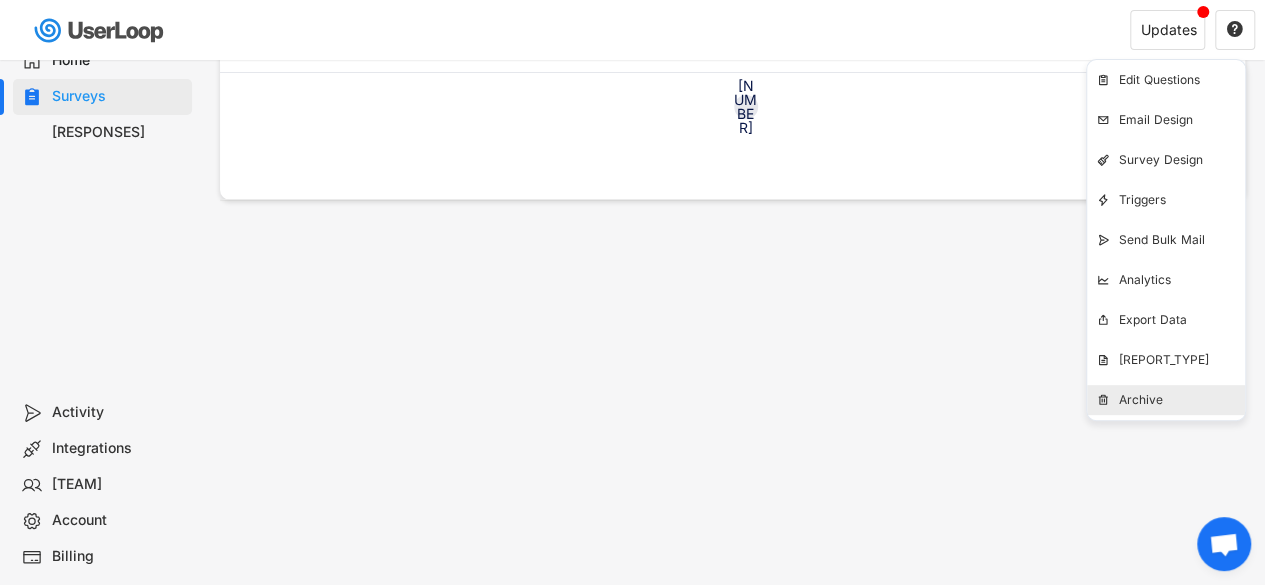 click on "Archive" at bounding box center [1182, 400] 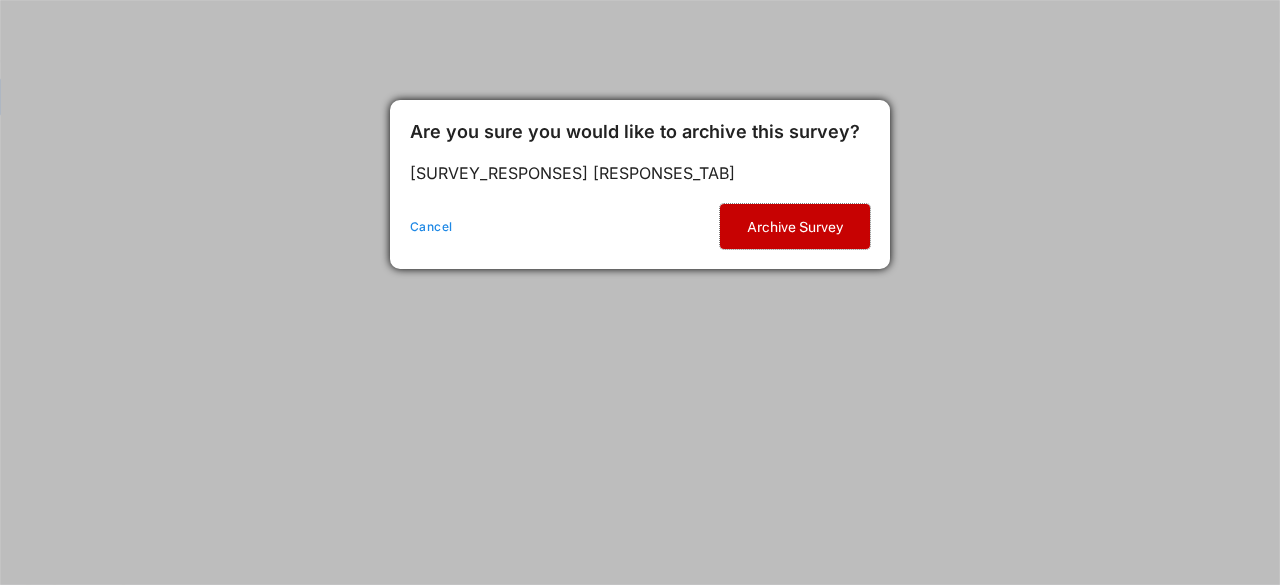 click on "Archive Survey" at bounding box center [795, 226] 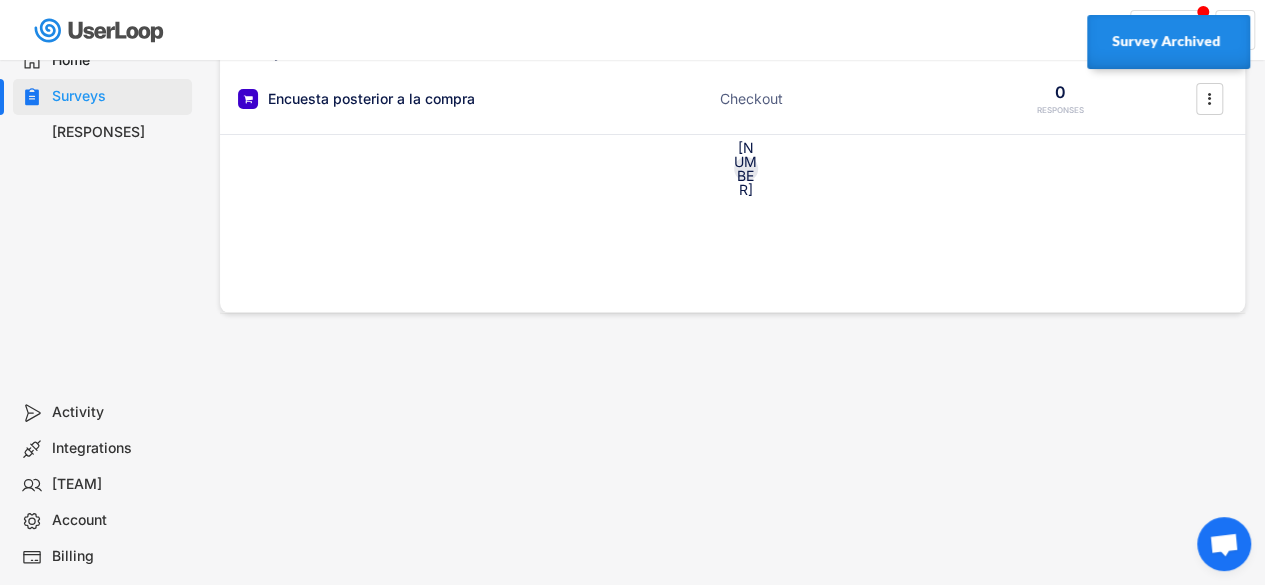 scroll, scrollTop: 0, scrollLeft: 0, axis: both 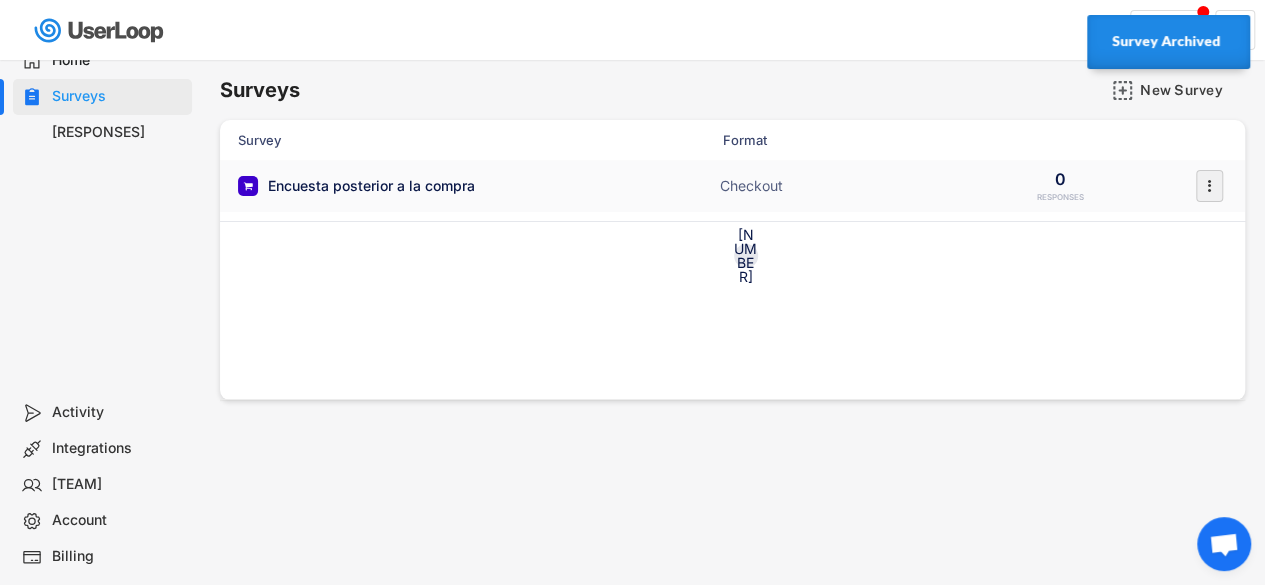 click on "" 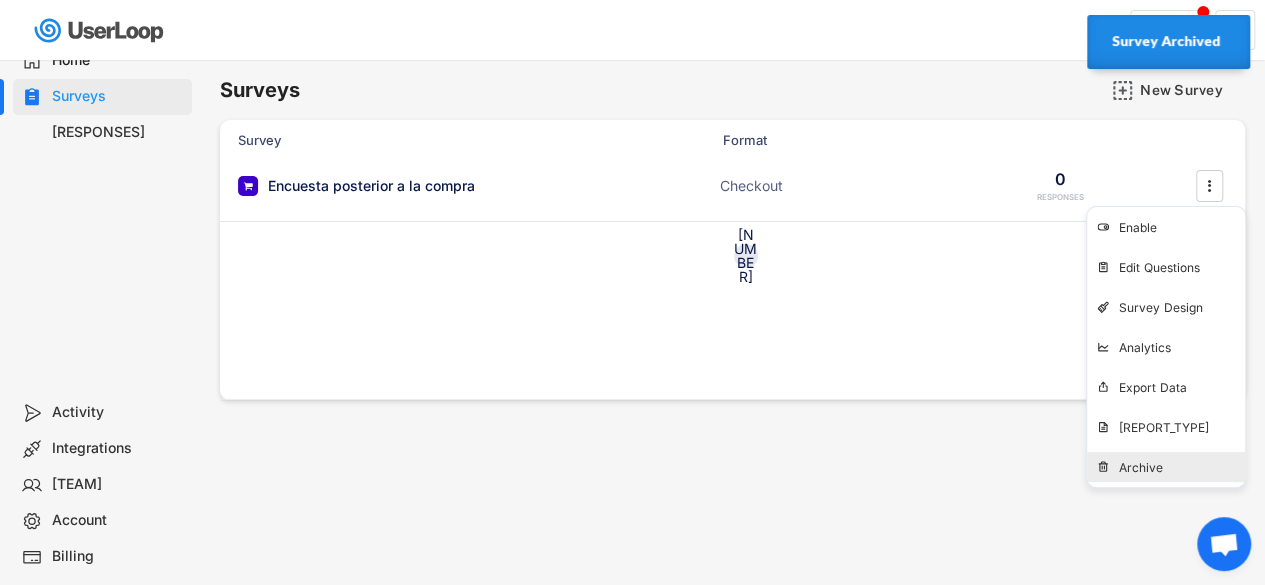click on "Archive" at bounding box center [1182, 468] 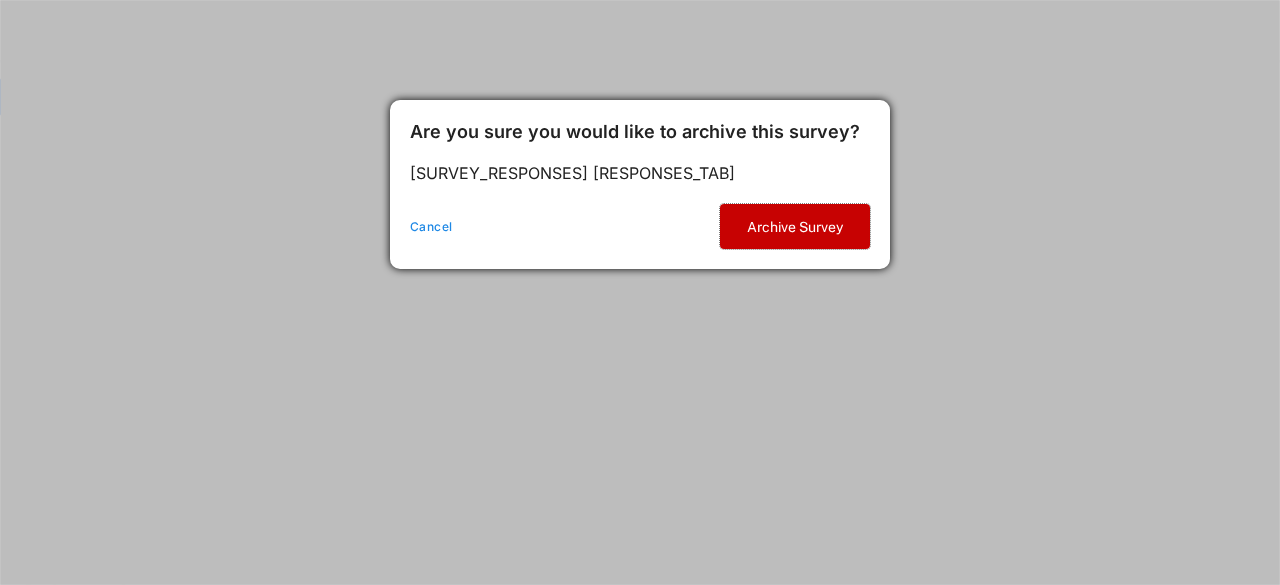 click on "Archive Survey" at bounding box center (795, 226) 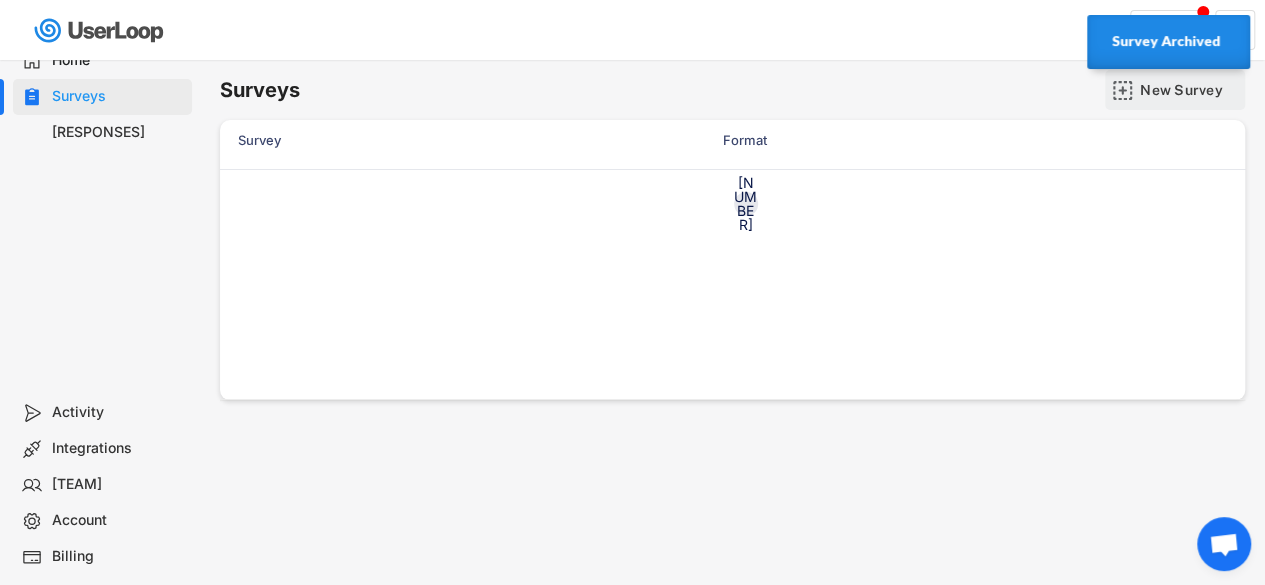 click on "New Survey" at bounding box center [1190, 90] 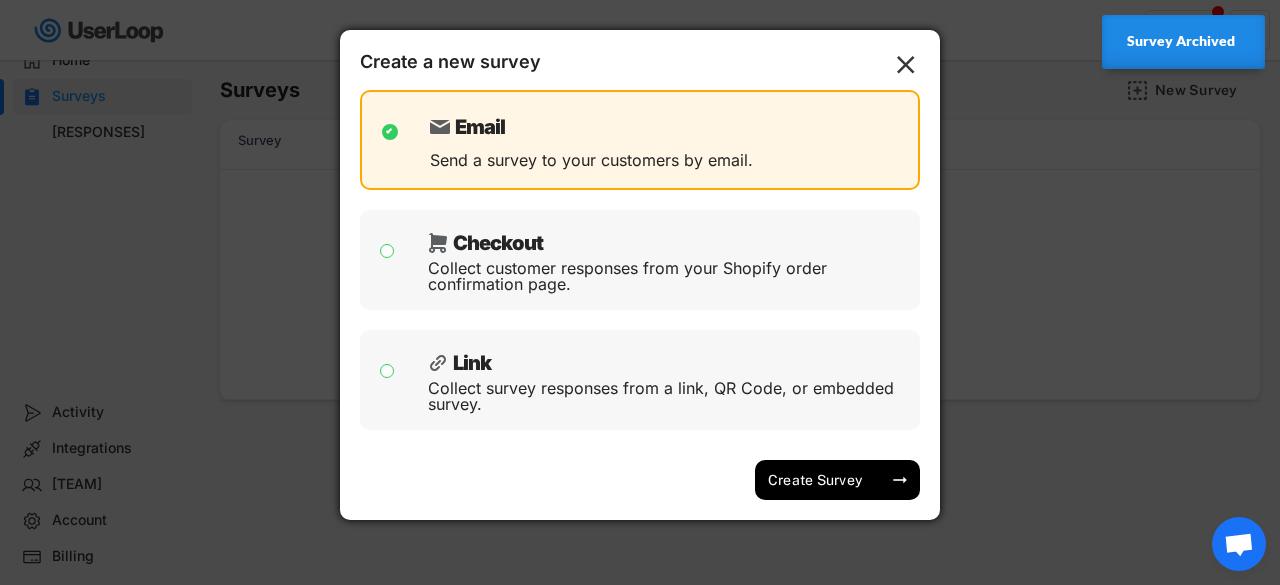 click at bounding box center [394, 258] 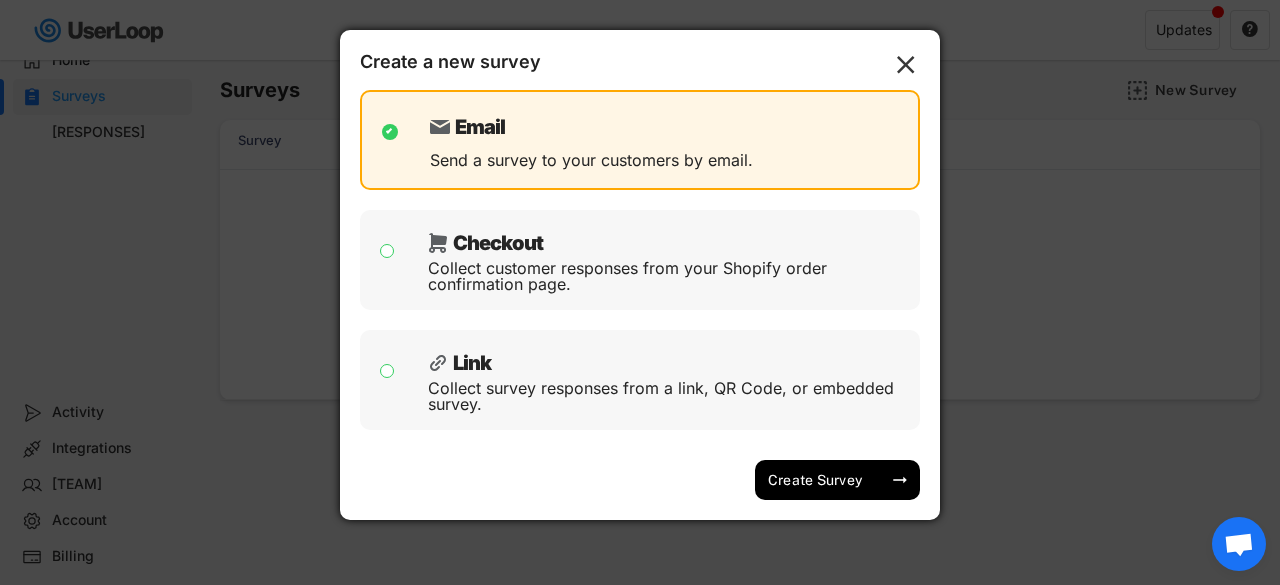 click at bounding box center [388, 252] 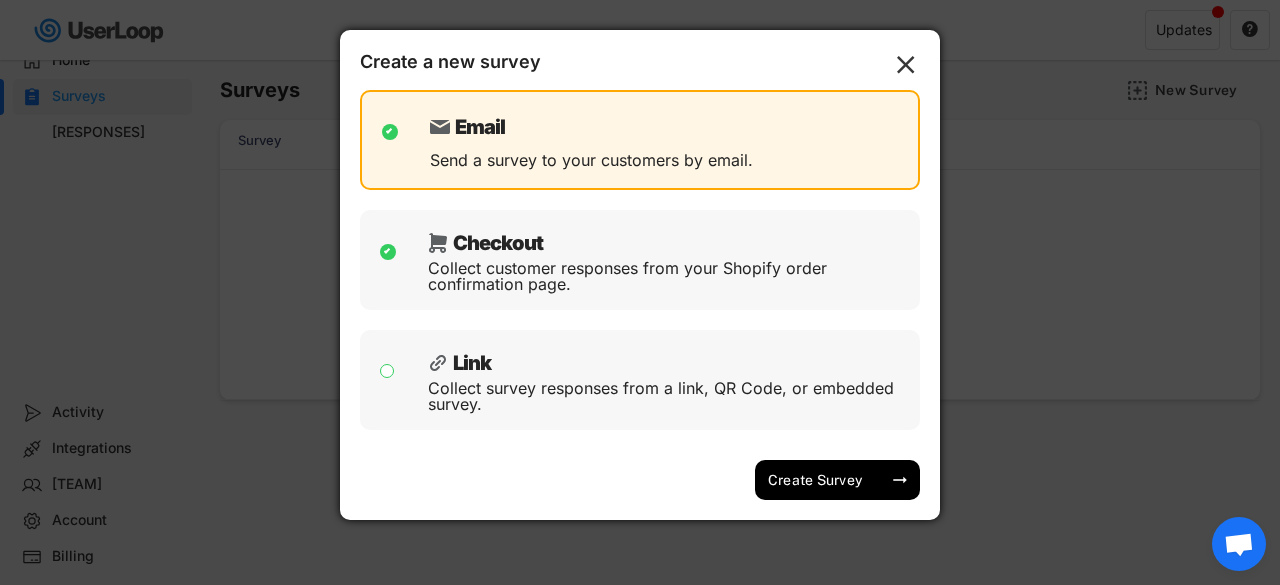 checkbox on "false" 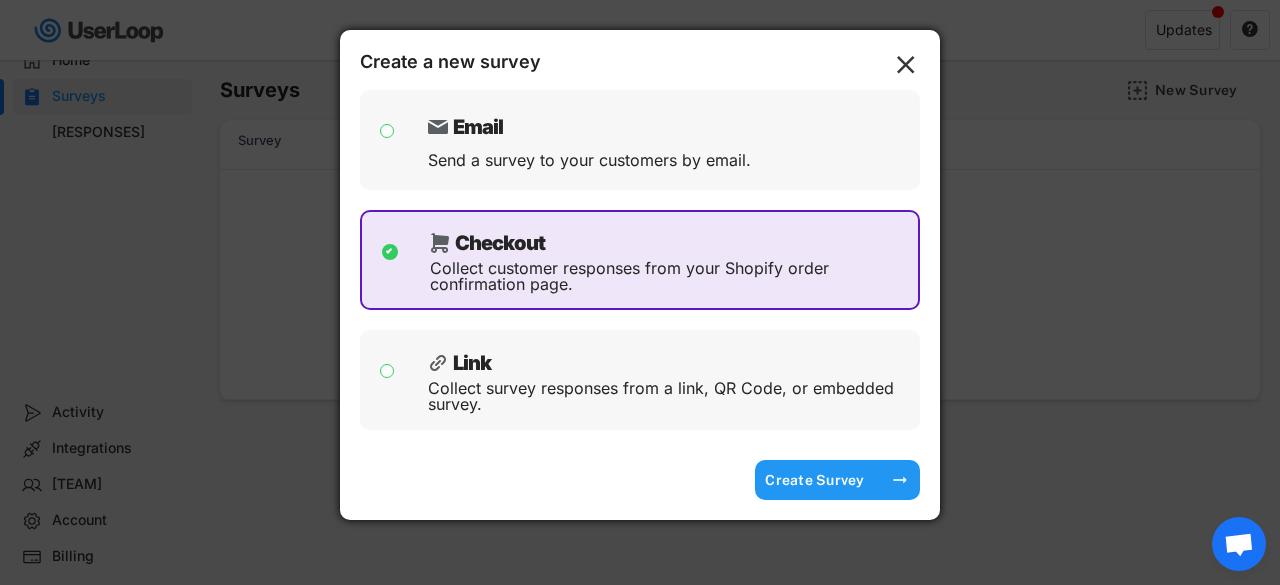 click on "Create Survey" at bounding box center (815, 480) 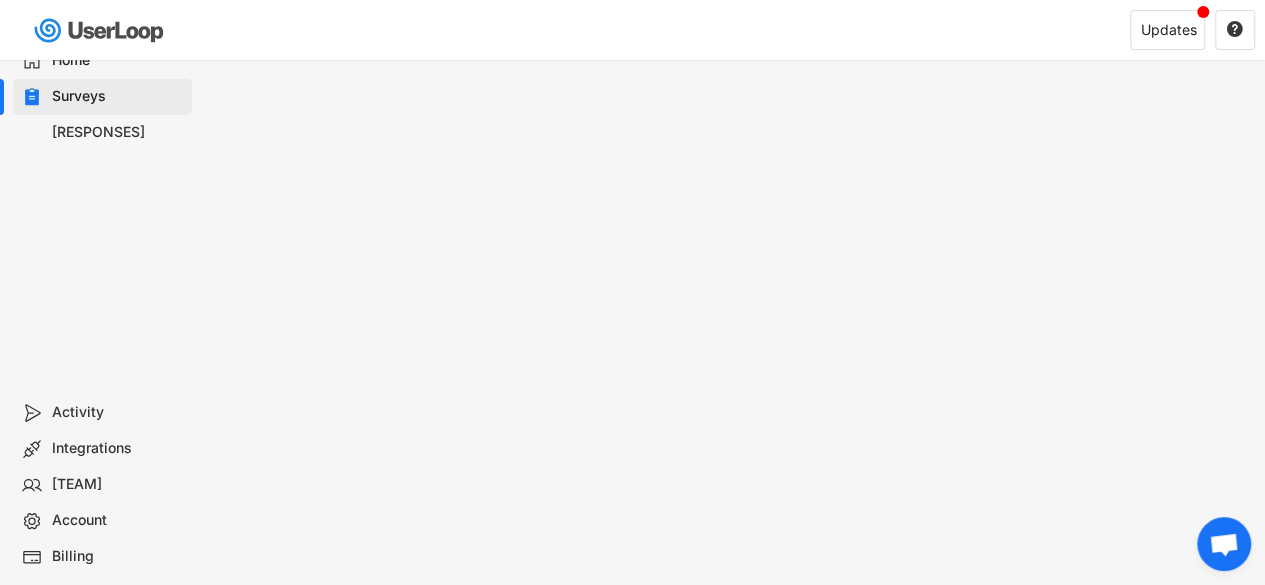 scroll, scrollTop: 0, scrollLeft: 0, axis: both 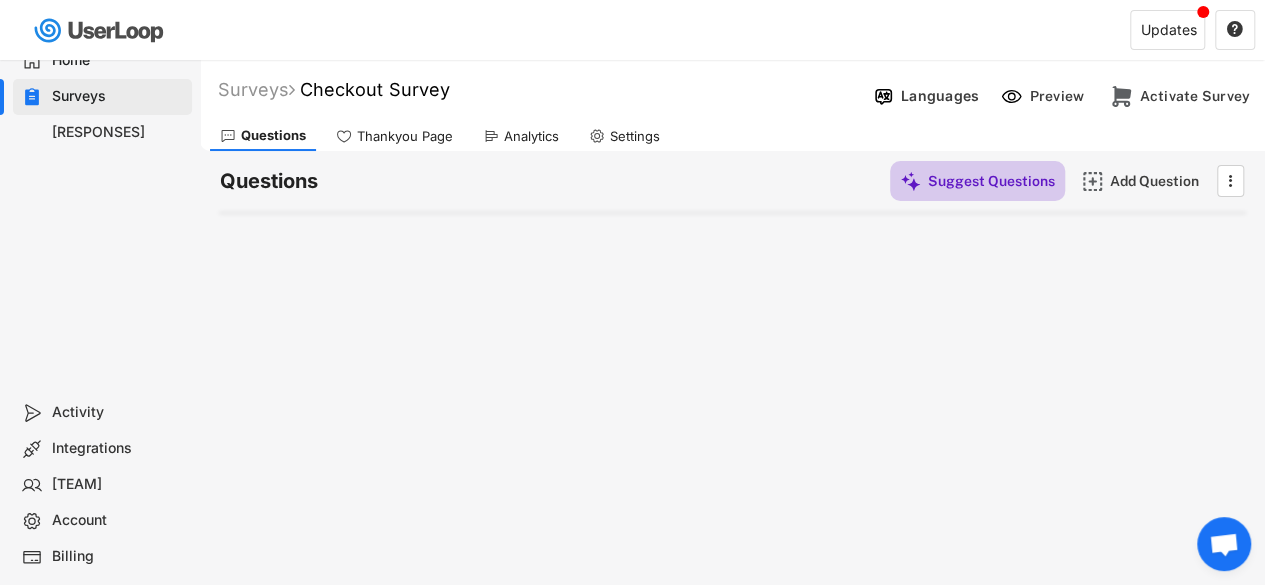 click on "Suggest Questions" at bounding box center [991, 181] 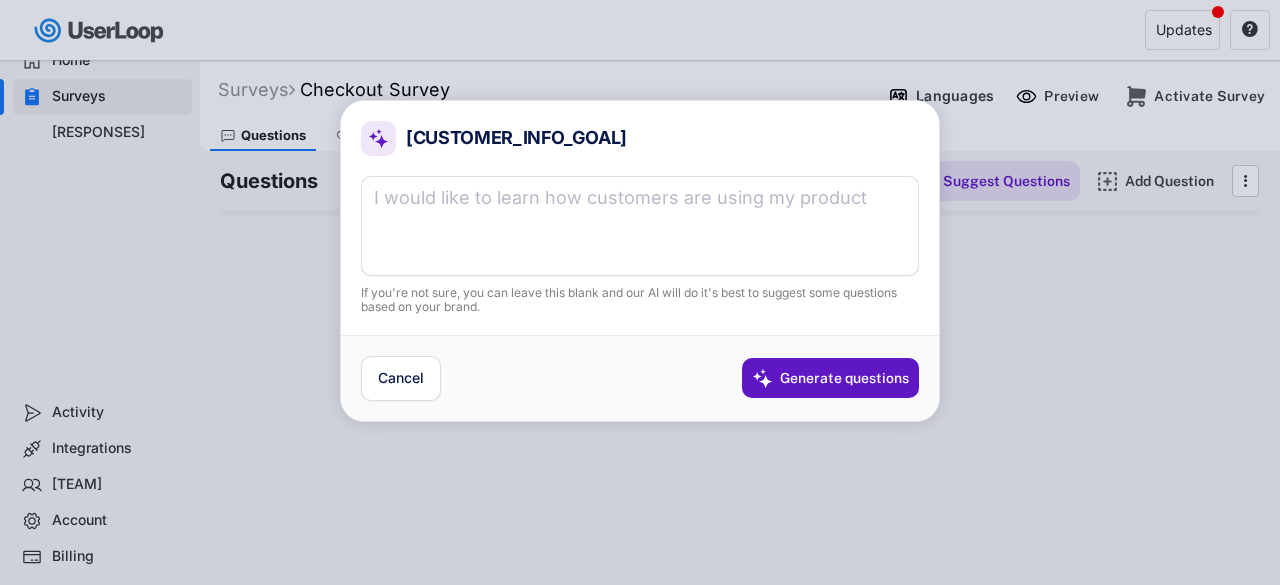 click at bounding box center [640, 226] 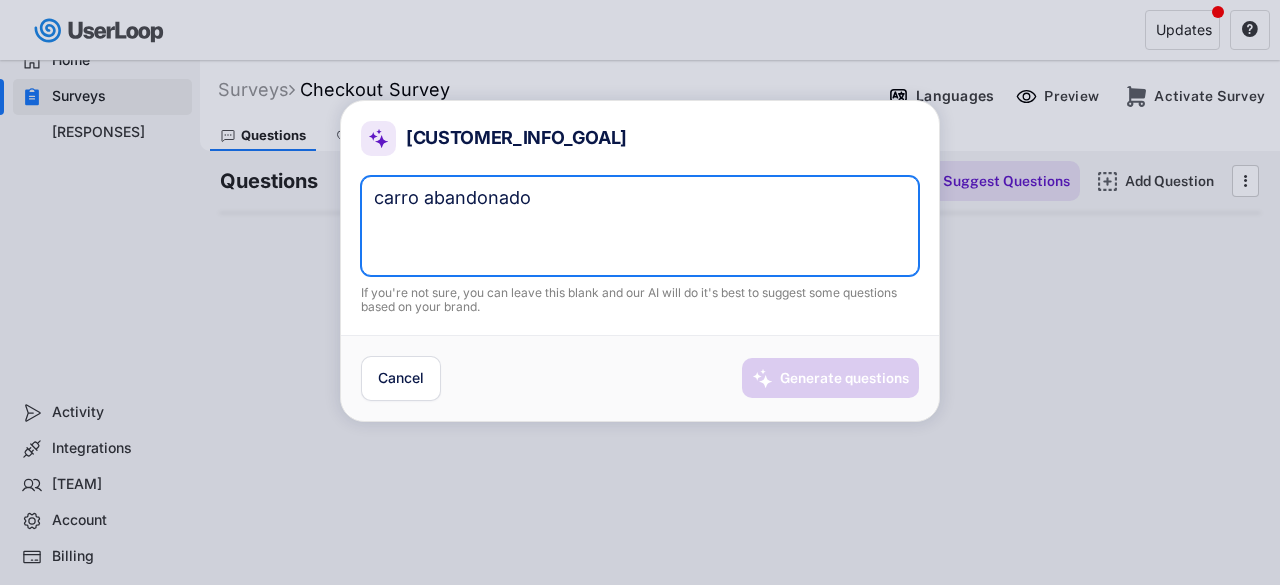 type on "carro abandonado" 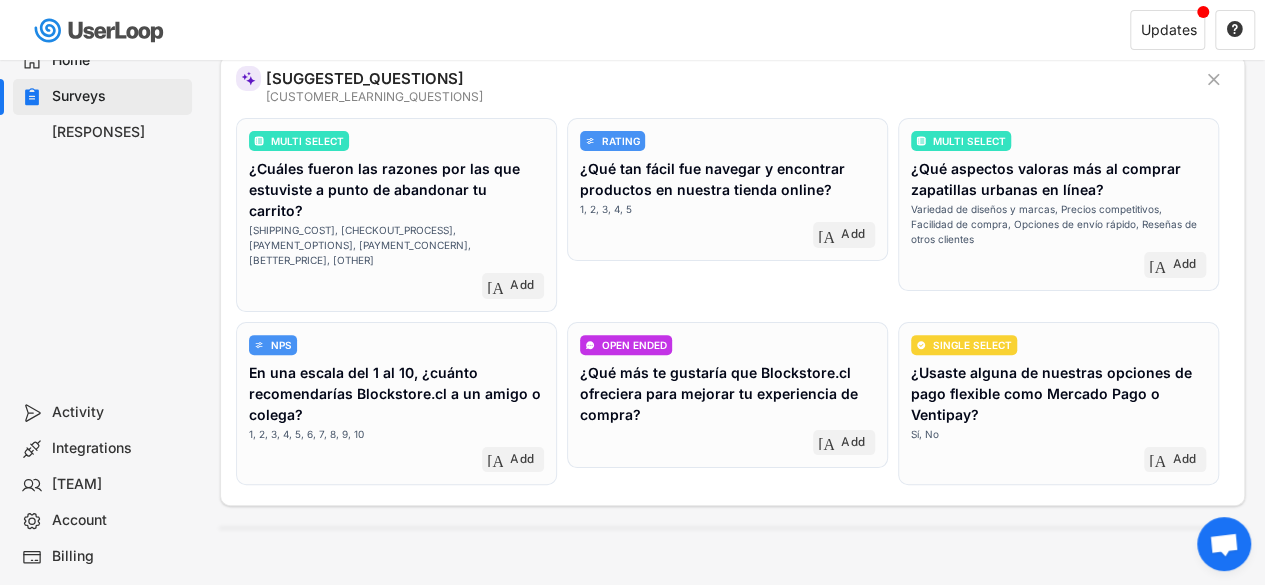 scroll, scrollTop: 100, scrollLeft: 0, axis: vertical 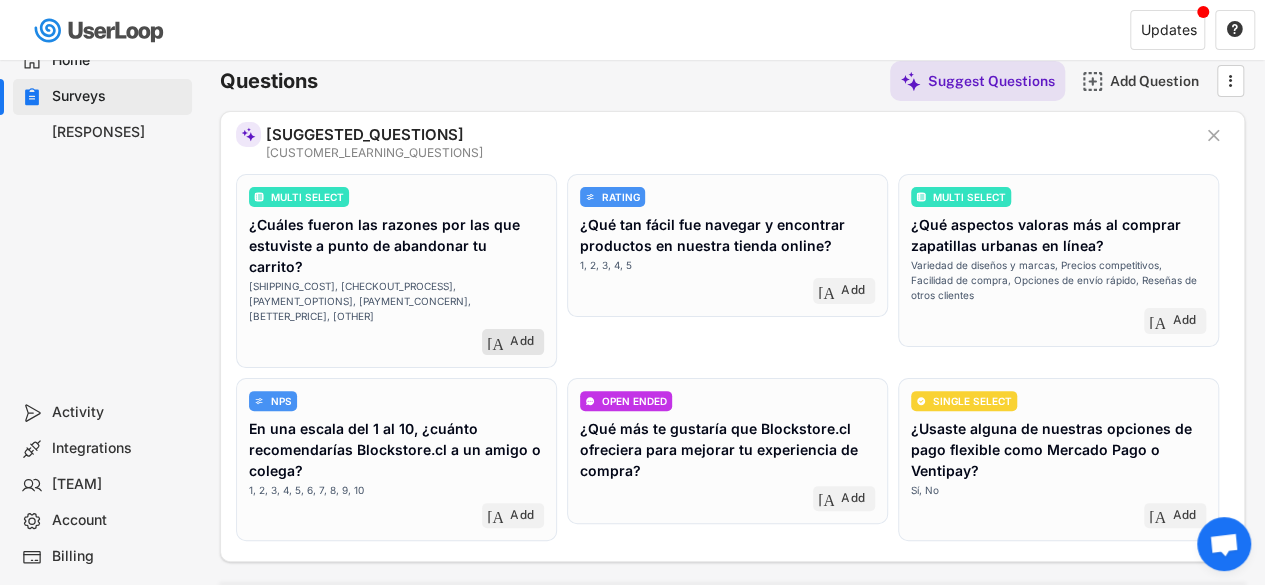 click on "add
Add" at bounding box center (513, 342) 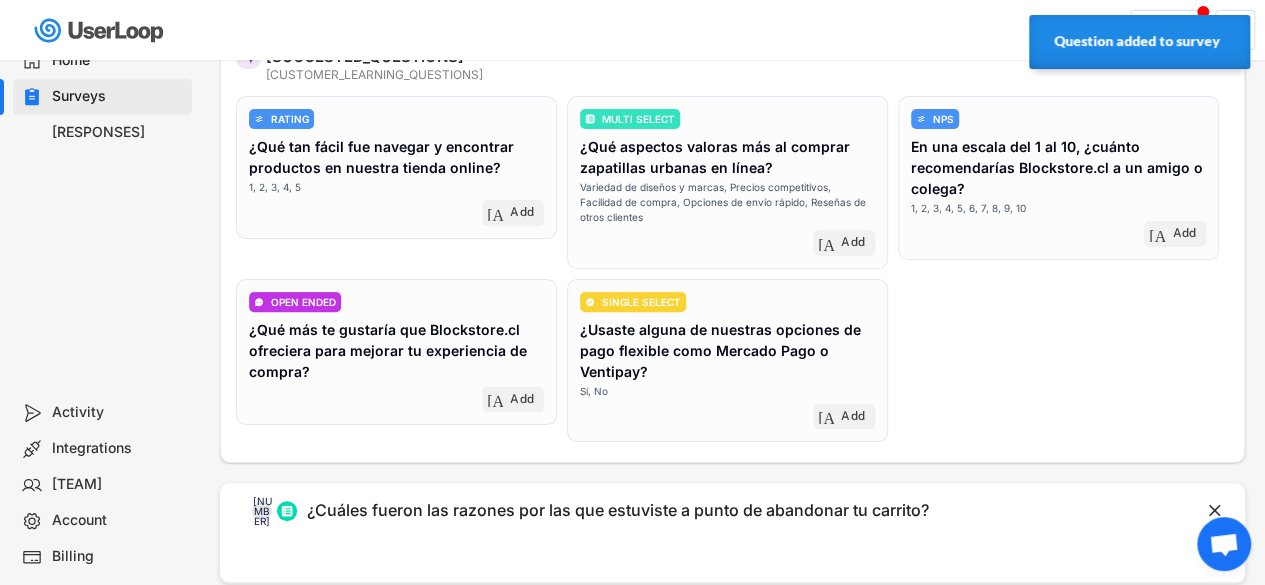 scroll, scrollTop: 400, scrollLeft: 0, axis: vertical 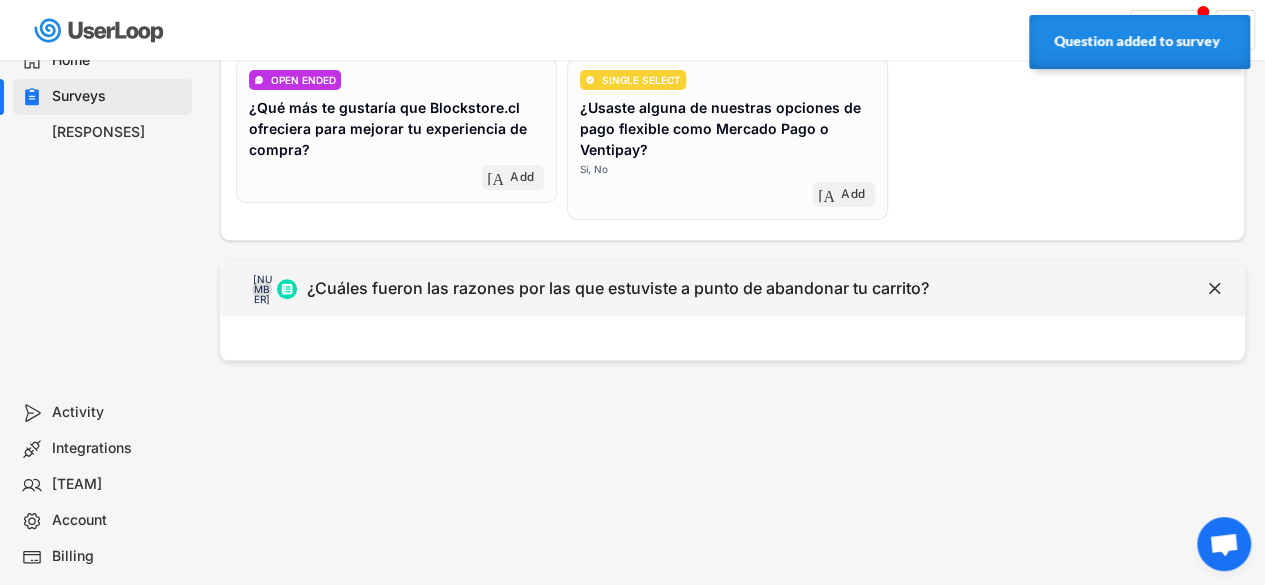 click on "¿Cuáles fueron las razones por las que estuviste a punto de abandonar tu carrito?" at bounding box center (618, 288) 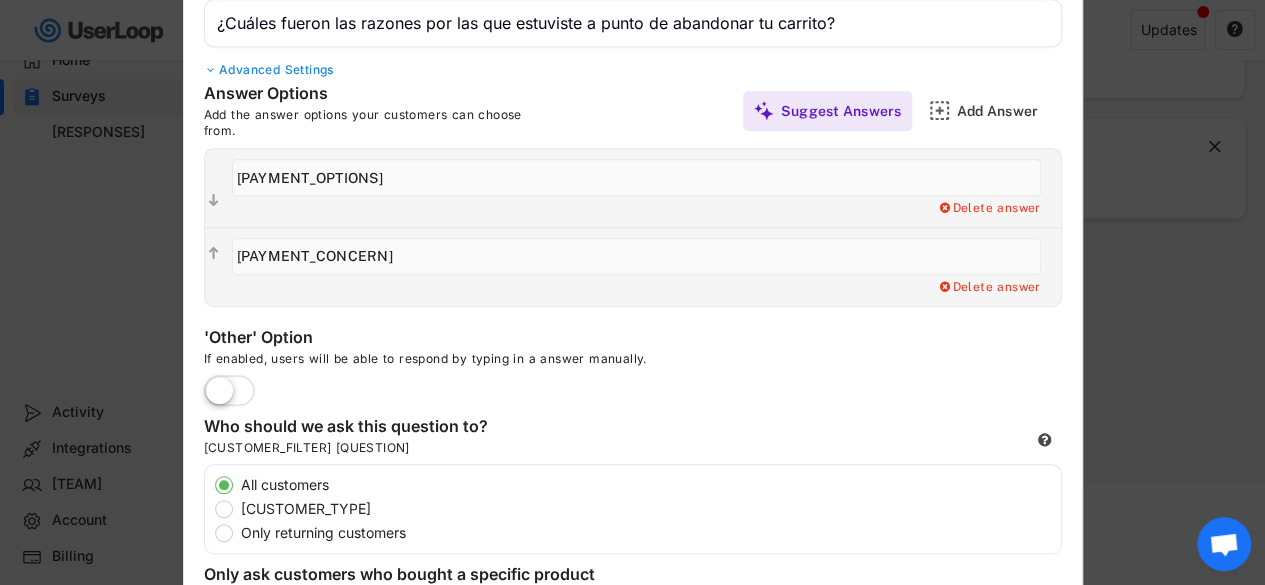 scroll, scrollTop: 500, scrollLeft: 0, axis: vertical 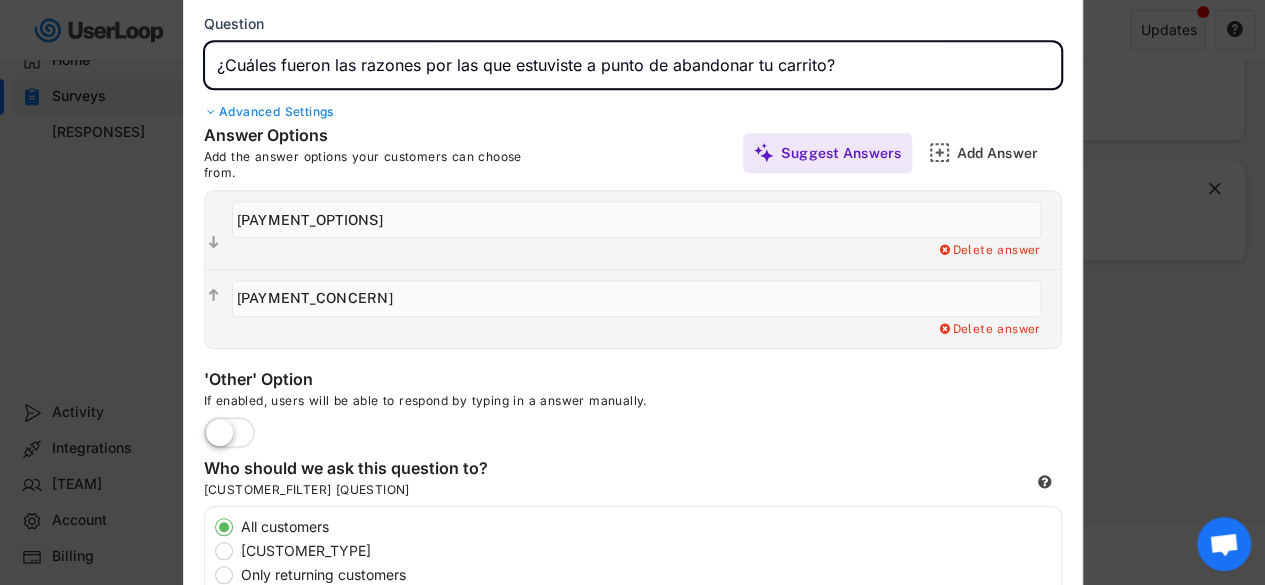 drag, startPoint x: 509, startPoint y: 69, endPoint x: 755, endPoint y: 65, distance: 246.03252 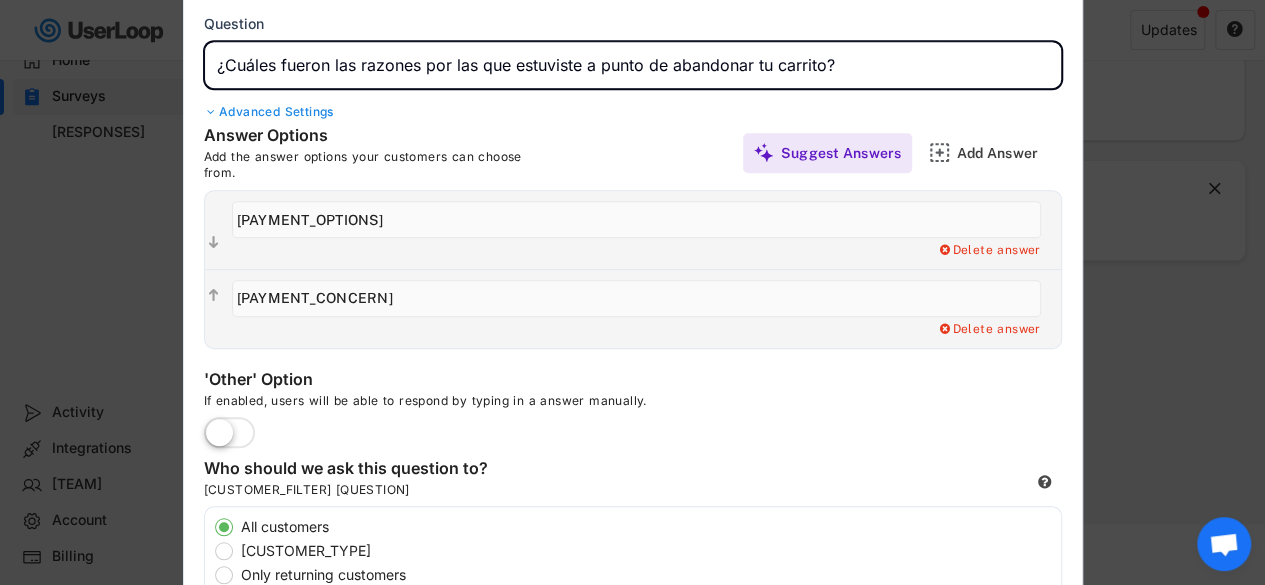 click at bounding box center [633, 65] 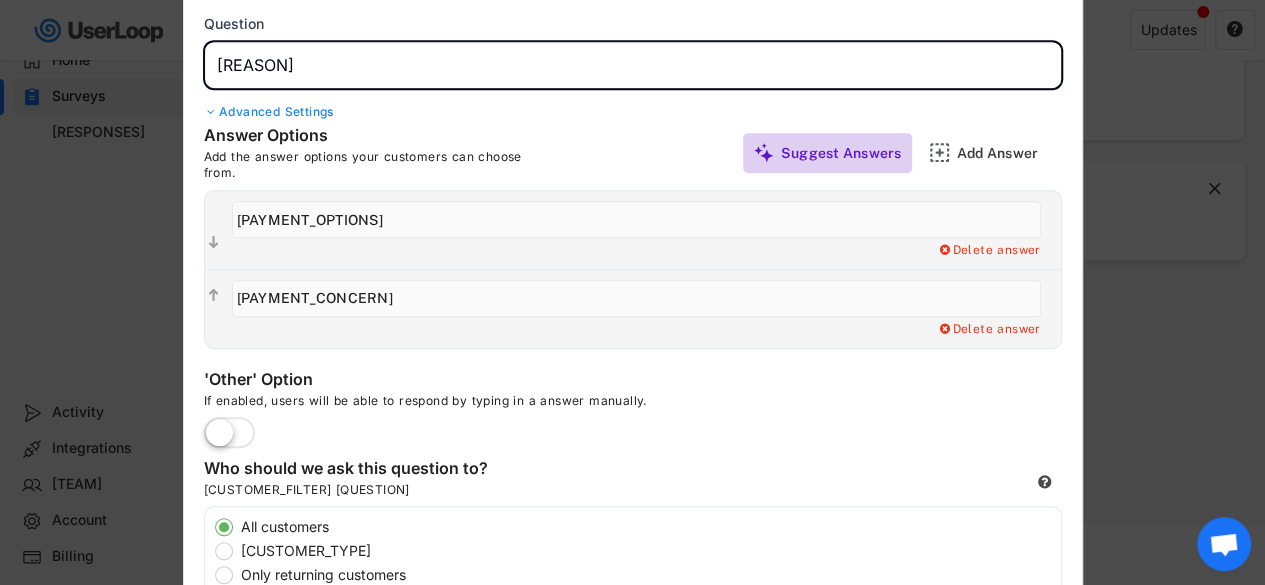 type on "[REASON]" 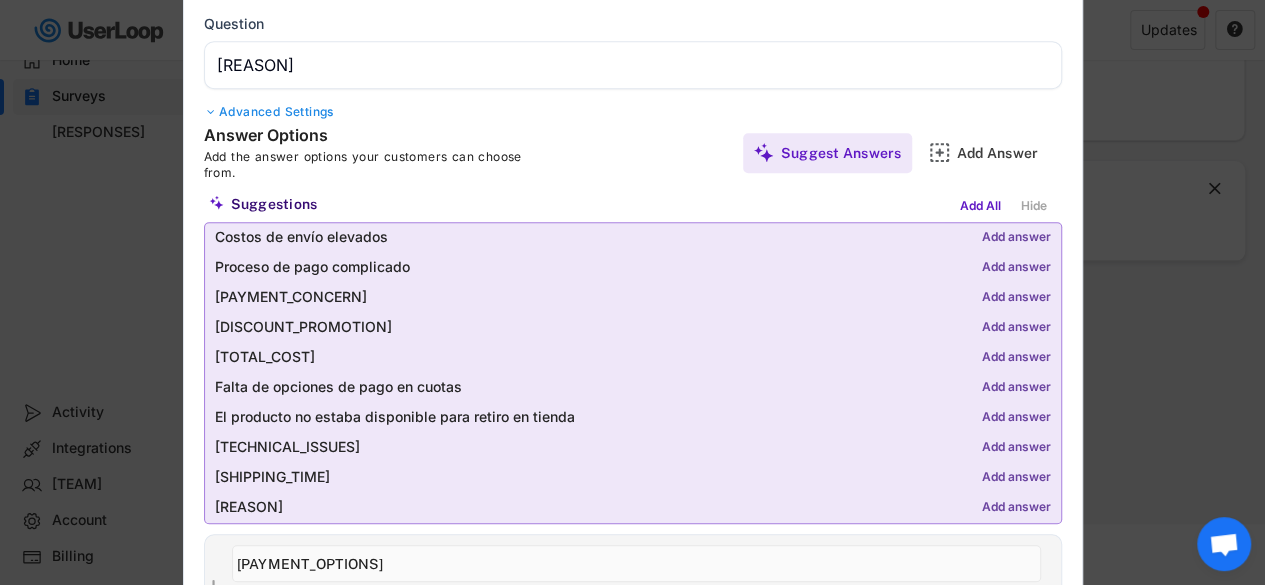 scroll, scrollTop: 600, scrollLeft: 0, axis: vertical 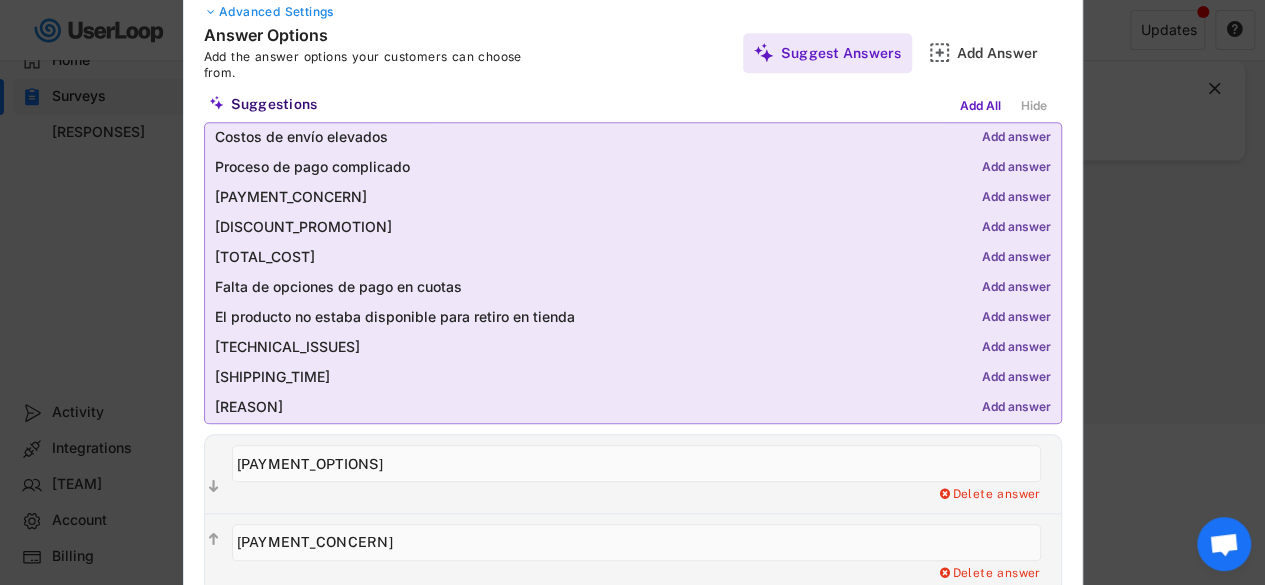 click on "Add answer" at bounding box center (1016, 138) 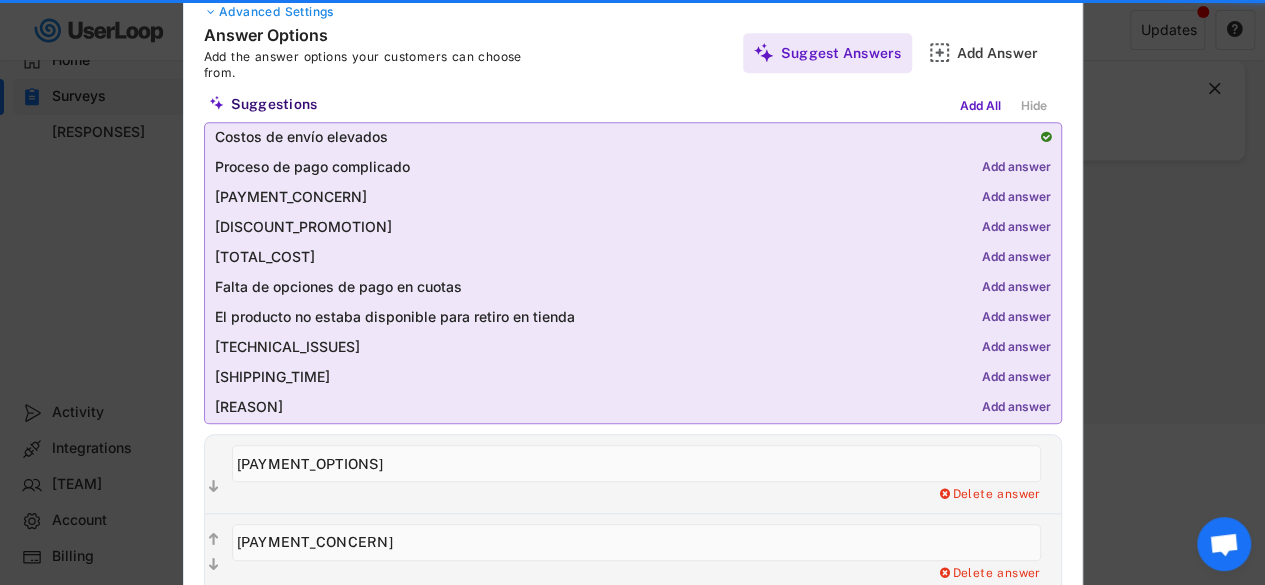 click on "Add answer" at bounding box center [1016, 168] 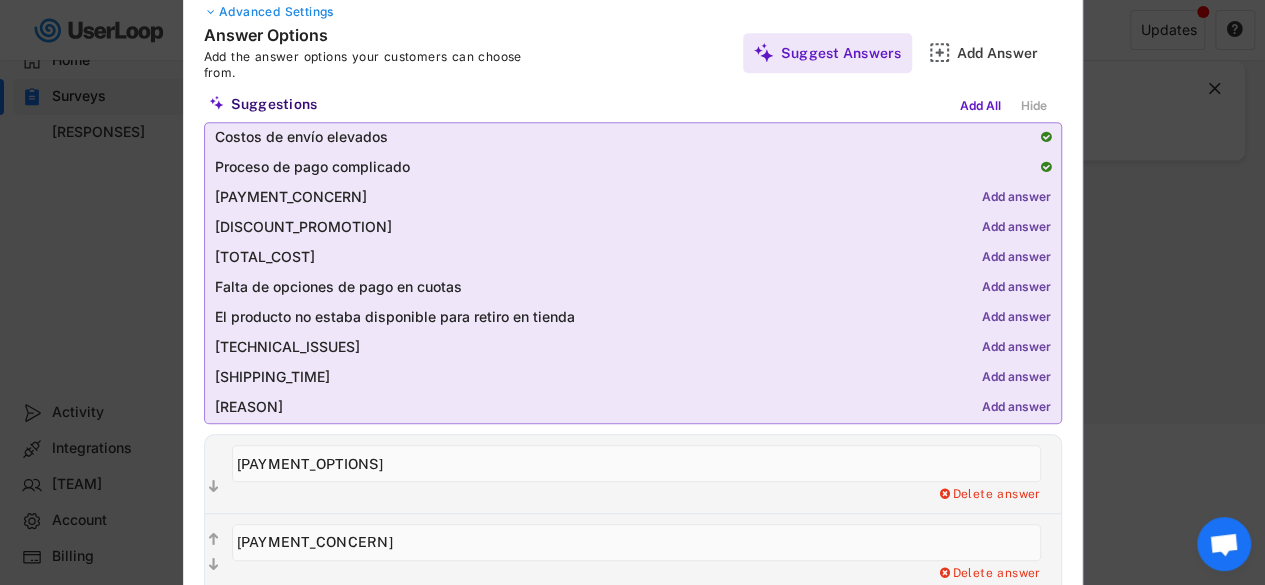 click on "Add answer" at bounding box center (1016, 198) 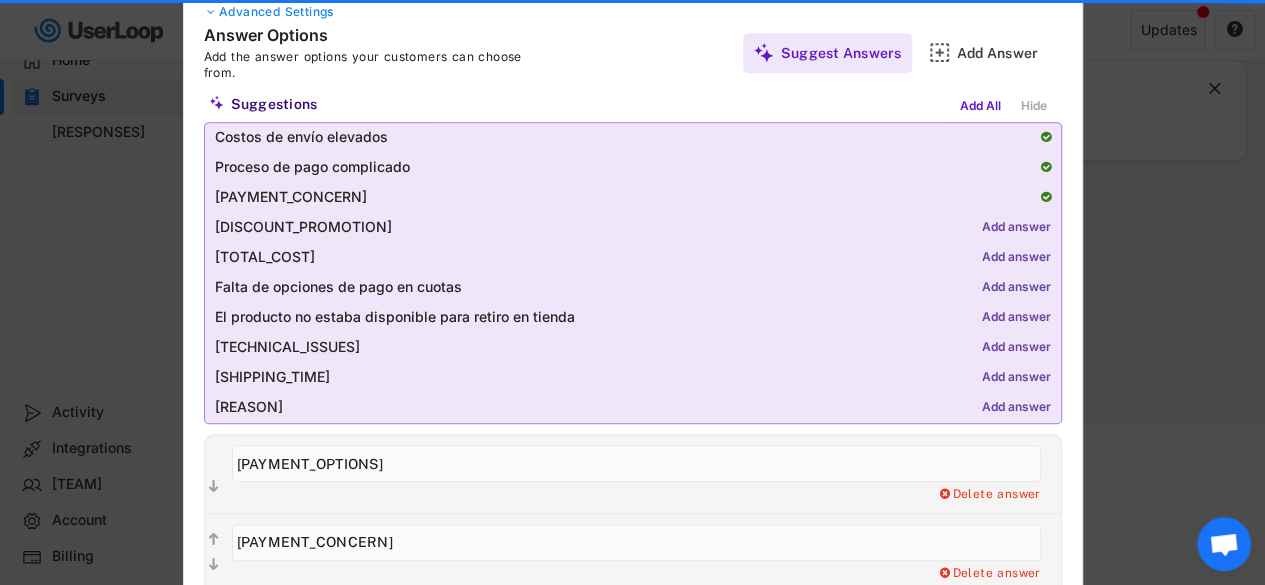 click on "Add answer" at bounding box center [1016, 228] 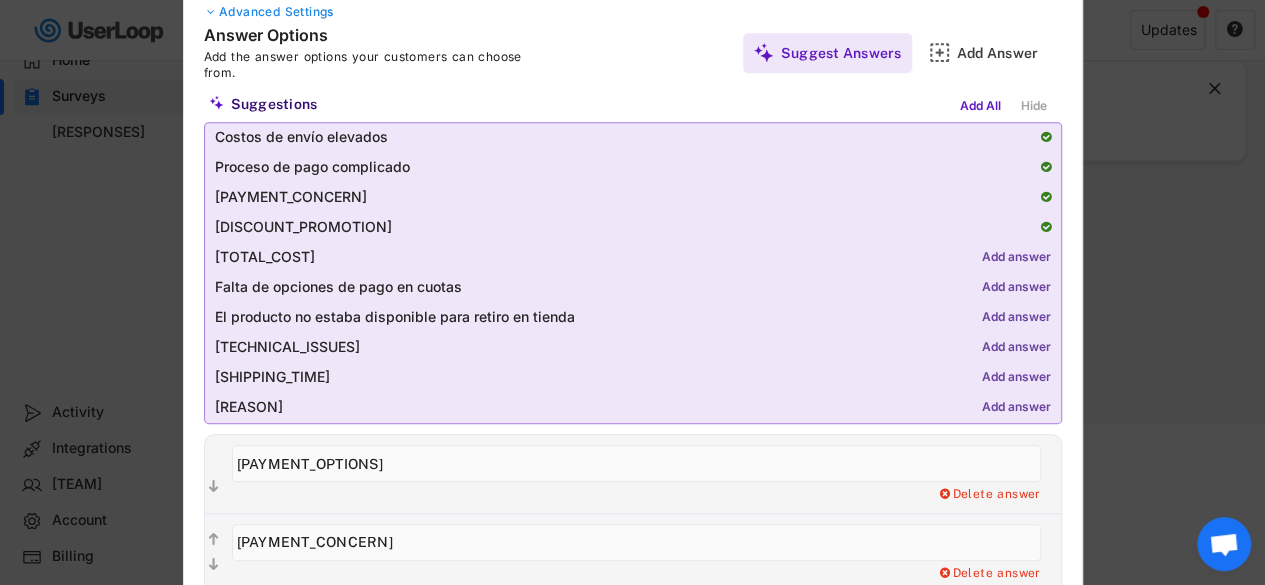 click on "Add answer" at bounding box center (1016, 258) 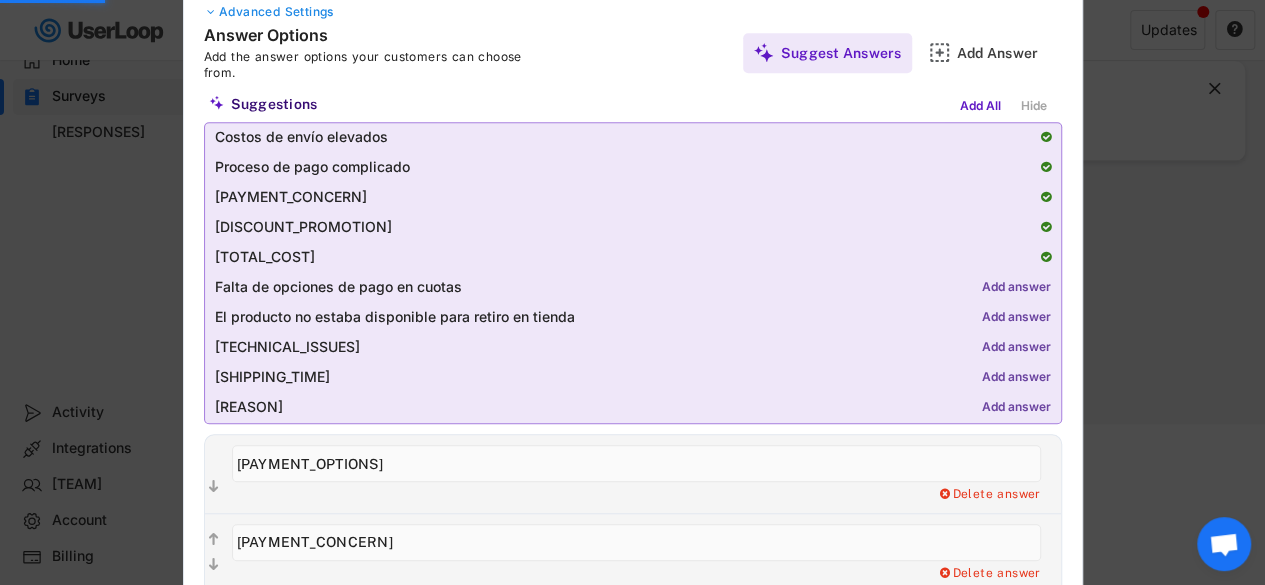 click on "Add answer" at bounding box center [1016, 288] 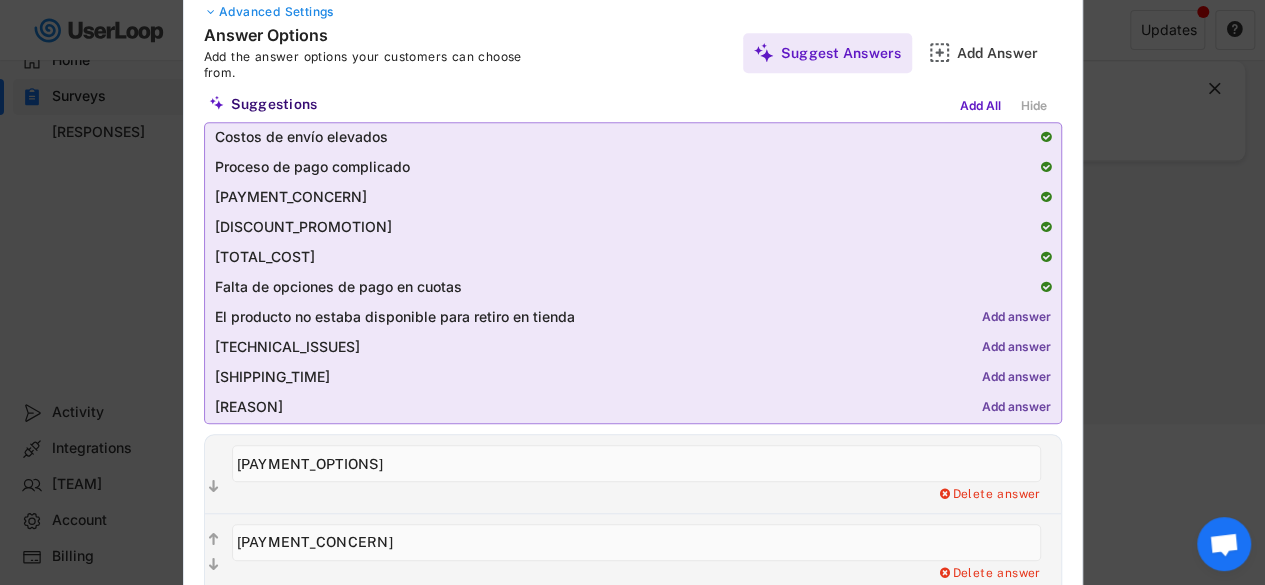 click on "Add answer" at bounding box center (1016, 318) 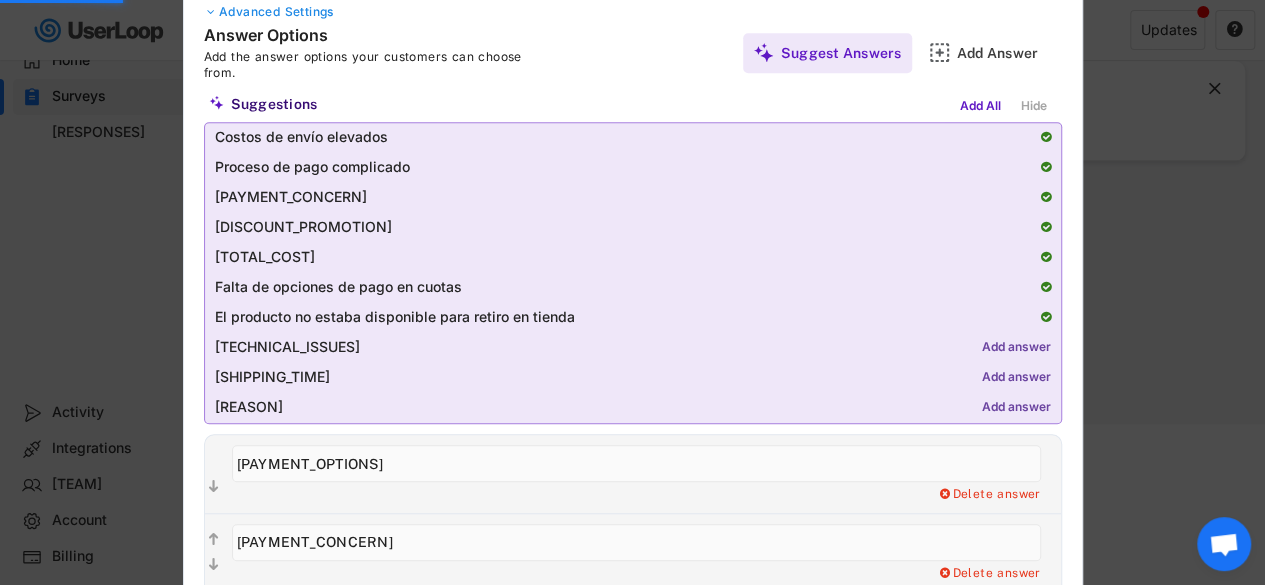 click on "Add answer" at bounding box center (1016, 348) 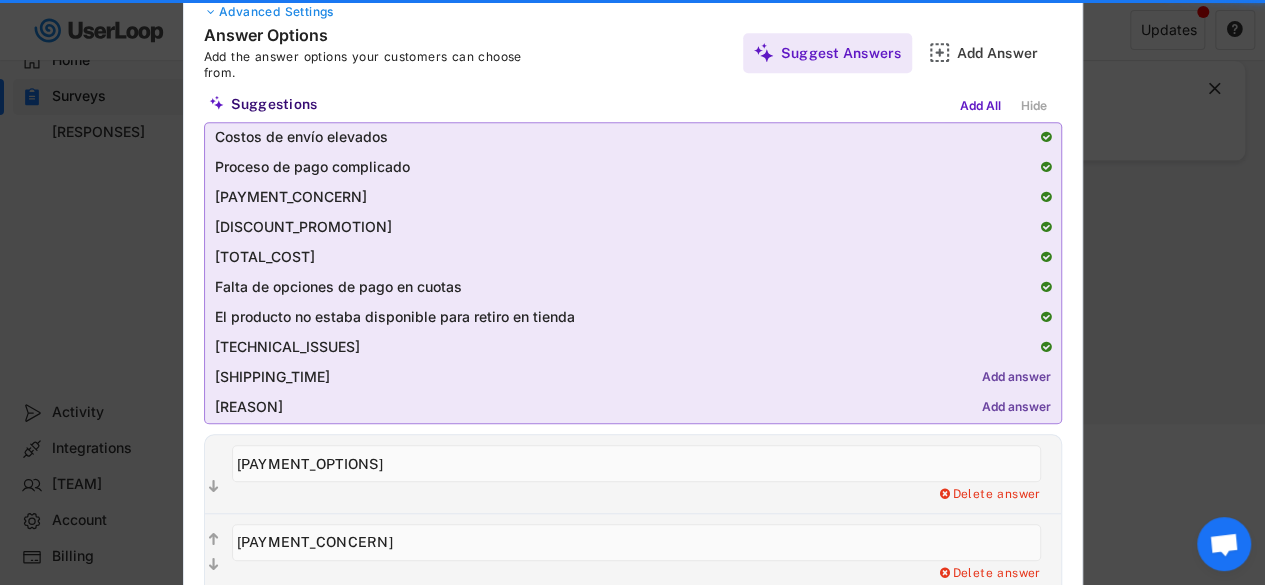 click on "Add answer" at bounding box center [1016, 378] 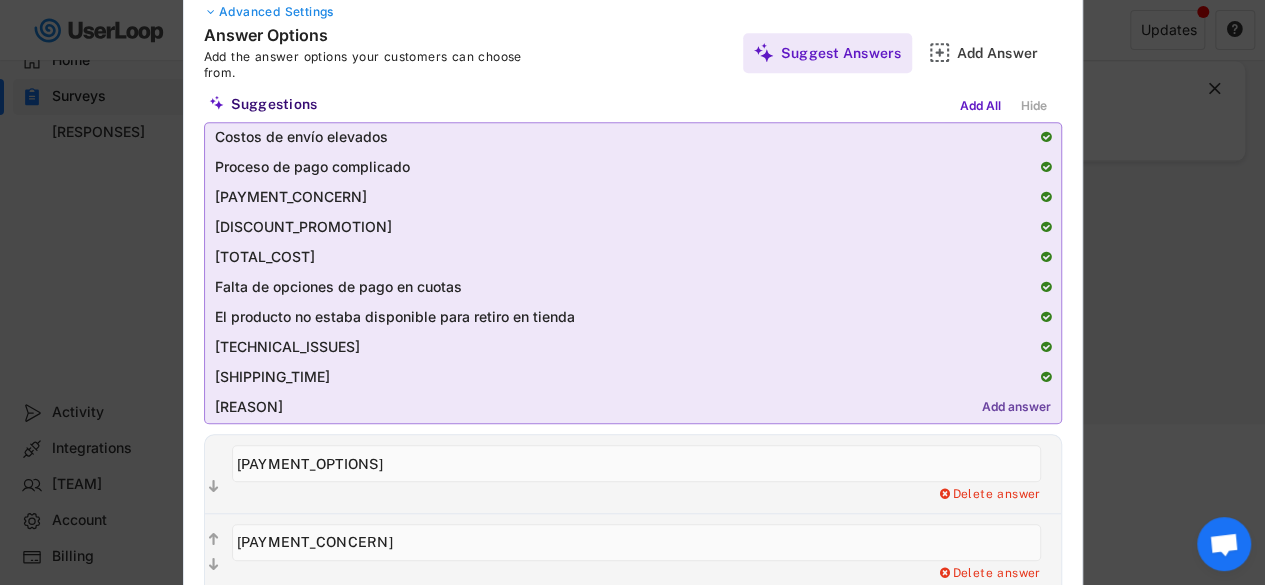 click on "Add answer" at bounding box center [1016, 408] 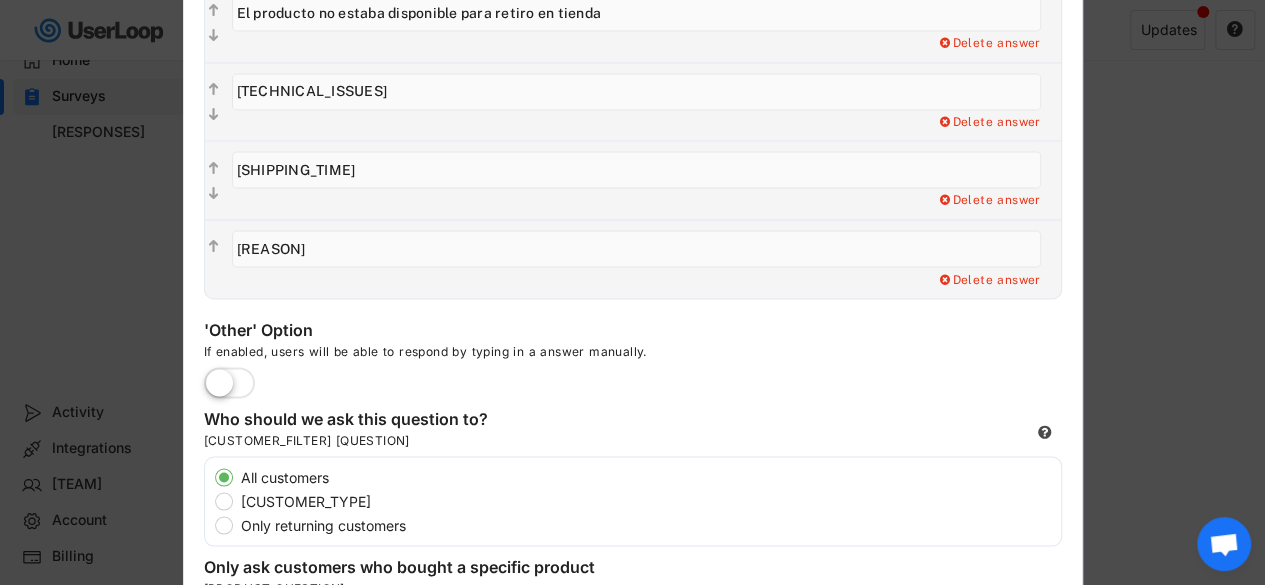 scroll, scrollTop: 1800, scrollLeft: 0, axis: vertical 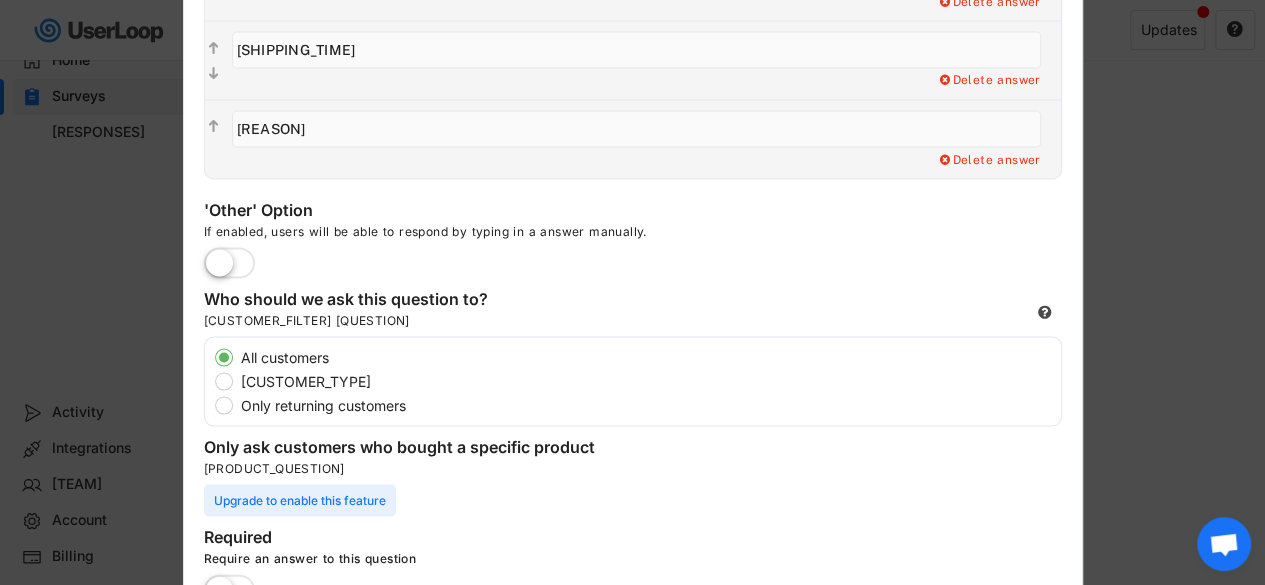 click at bounding box center [229, 264] 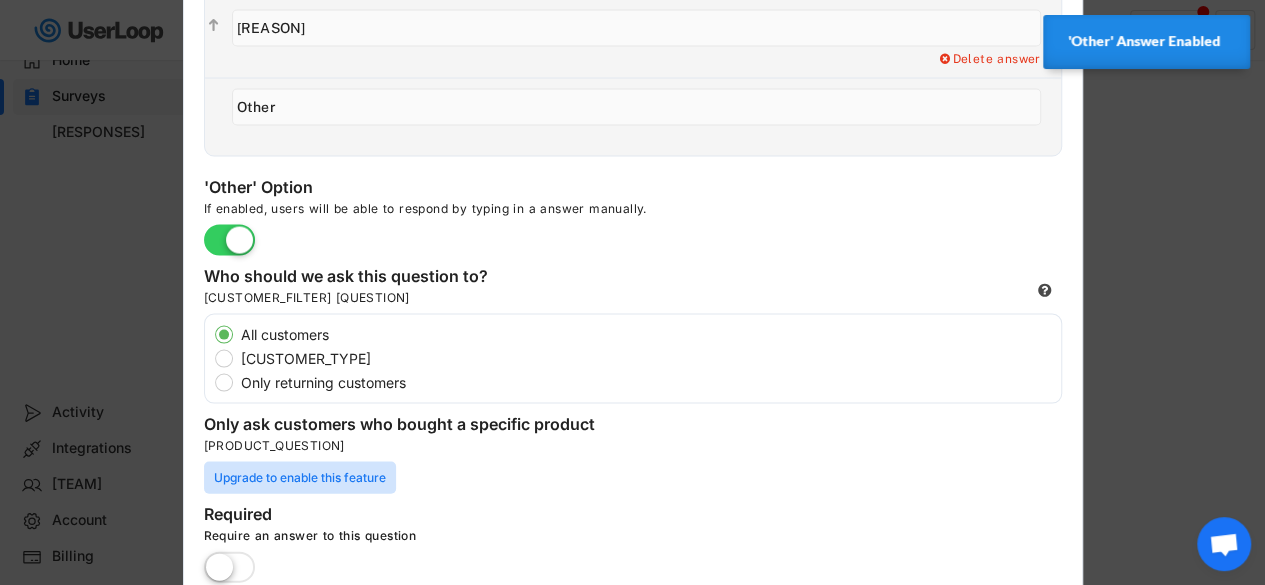 scroll, scrollTop: 2000, scrollLeft: 0, axis: vertical 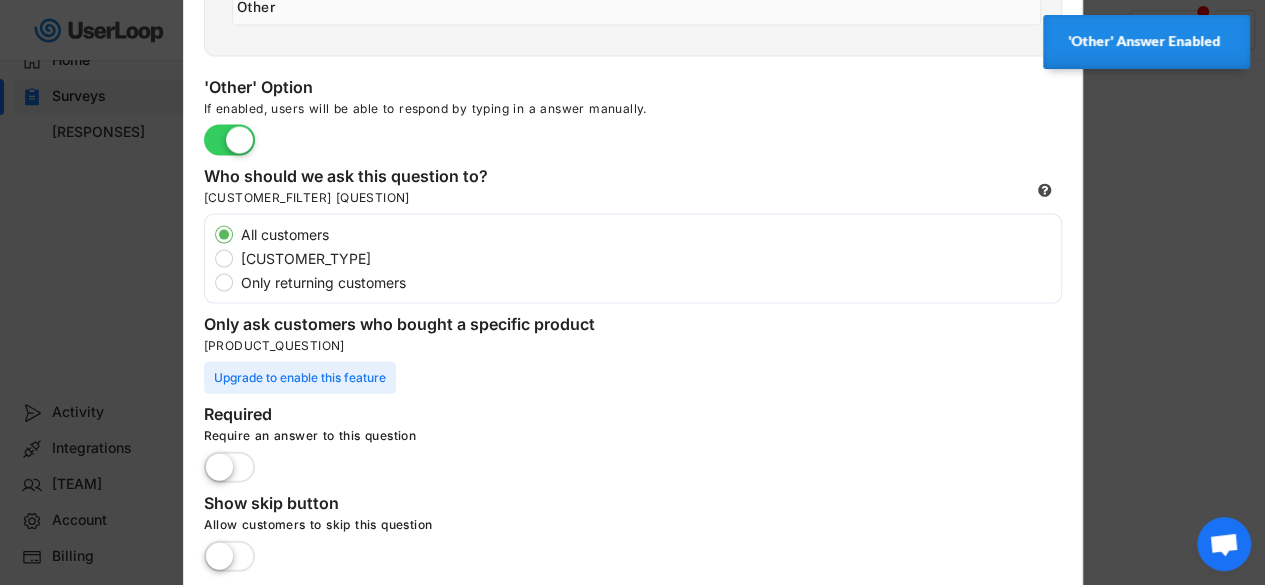 click at bounding box center (229, 469) 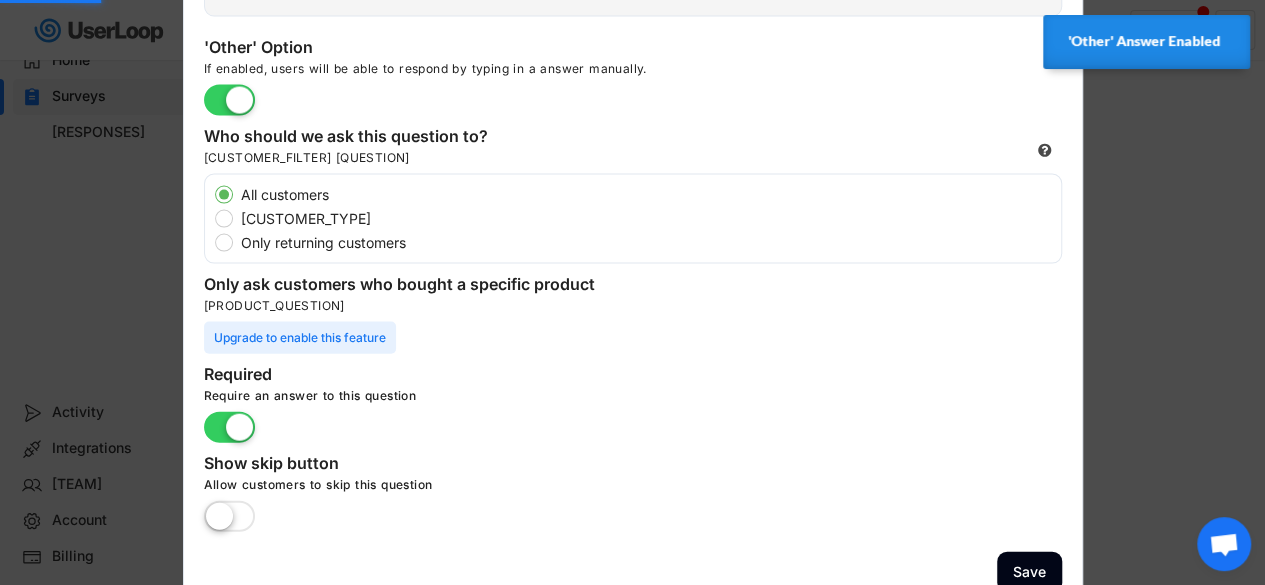 scroll, scrollTop: 2062, scrollLeft: 0, axis: vertical 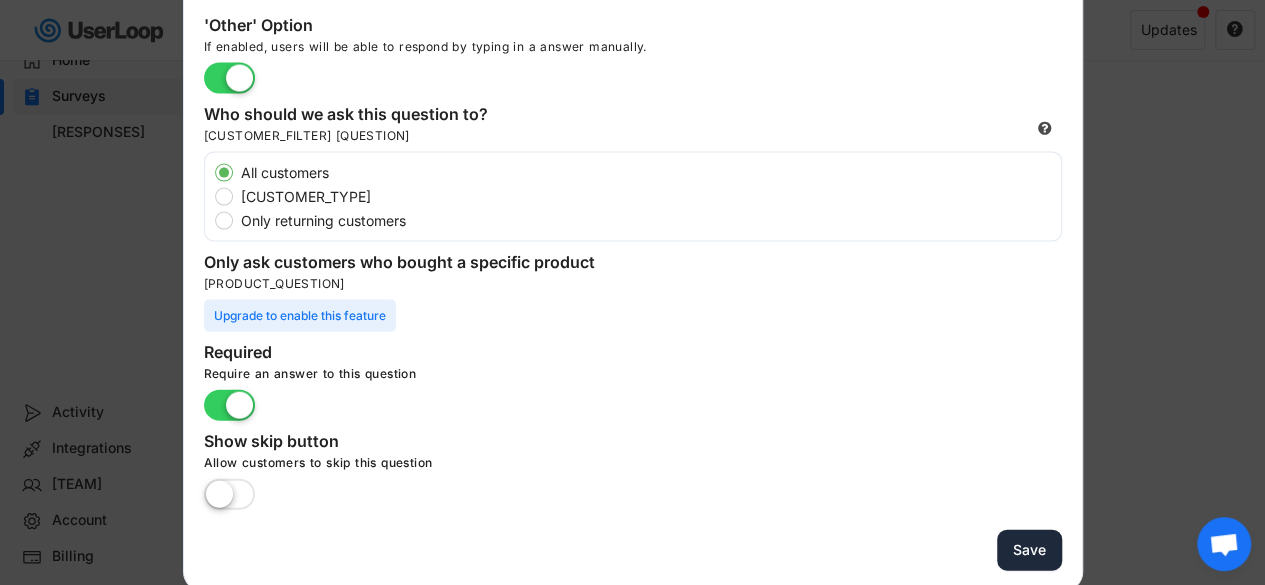 click on "Save" at bounding box center [1029, 550] 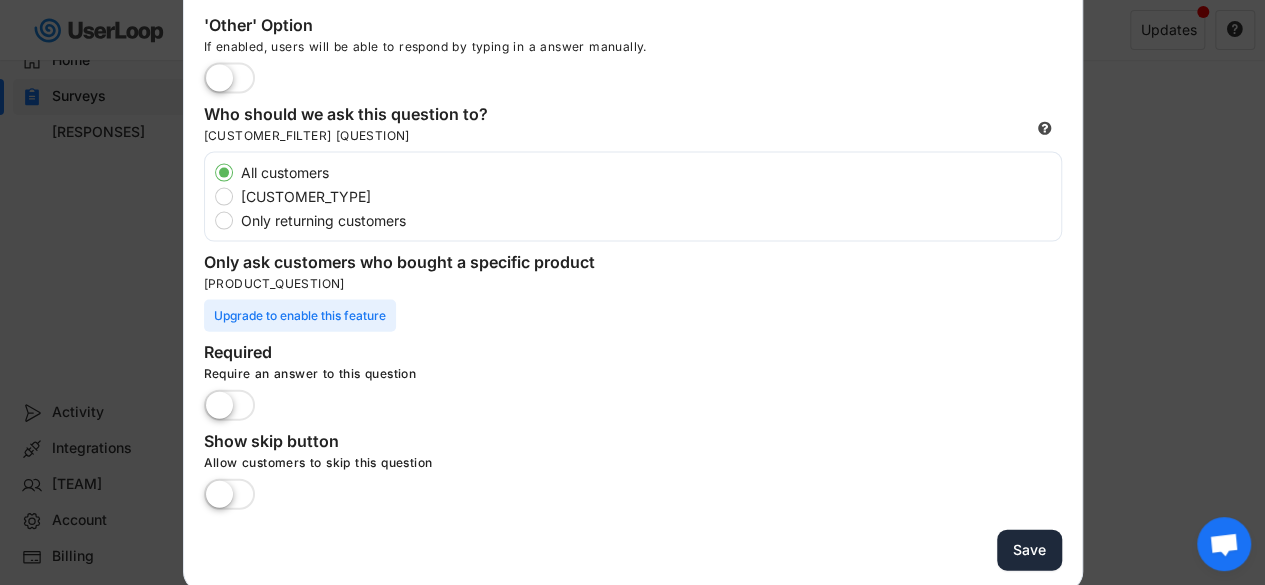 type 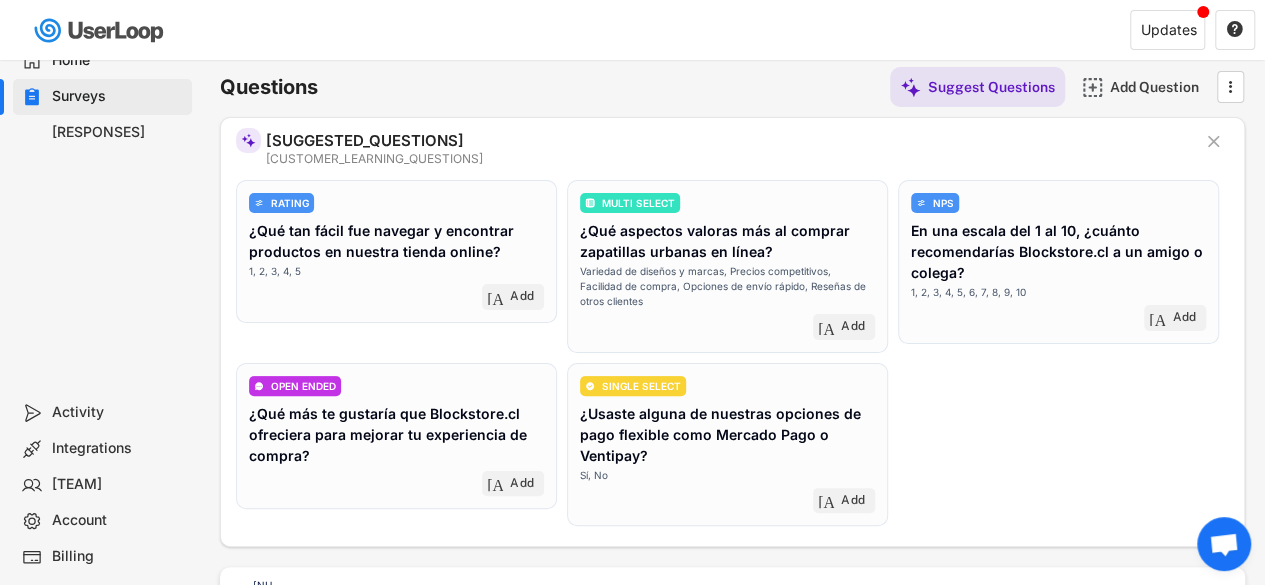scroll, scrollTop: 0, scrollLeft: 0, axis: both 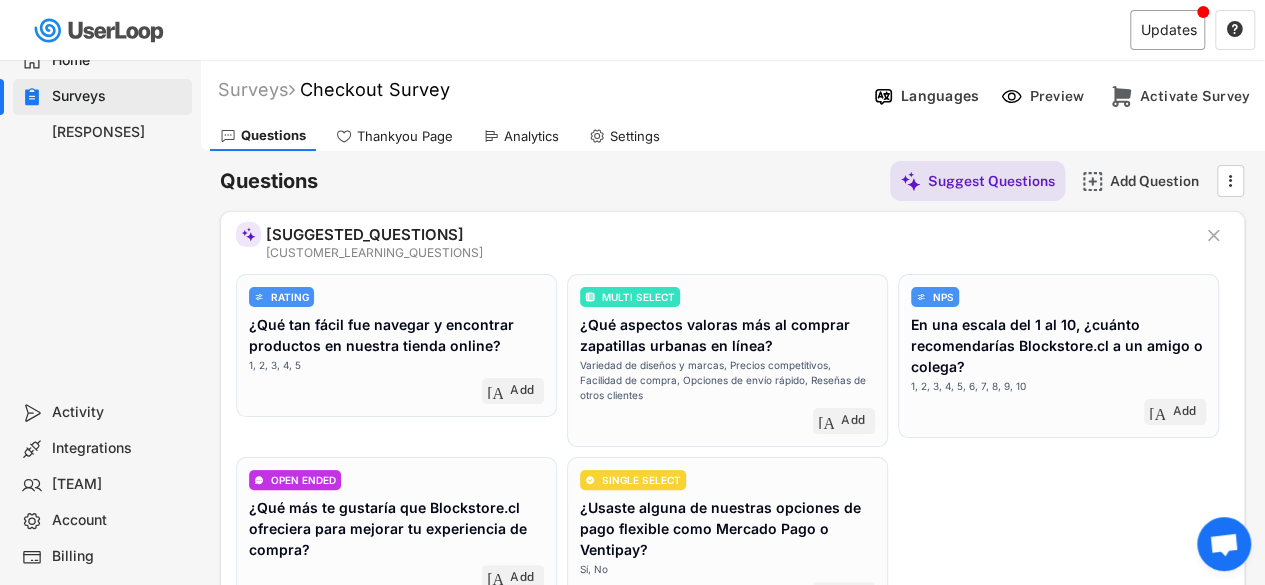 click on "Updates" at bounding box center (1167, 30) 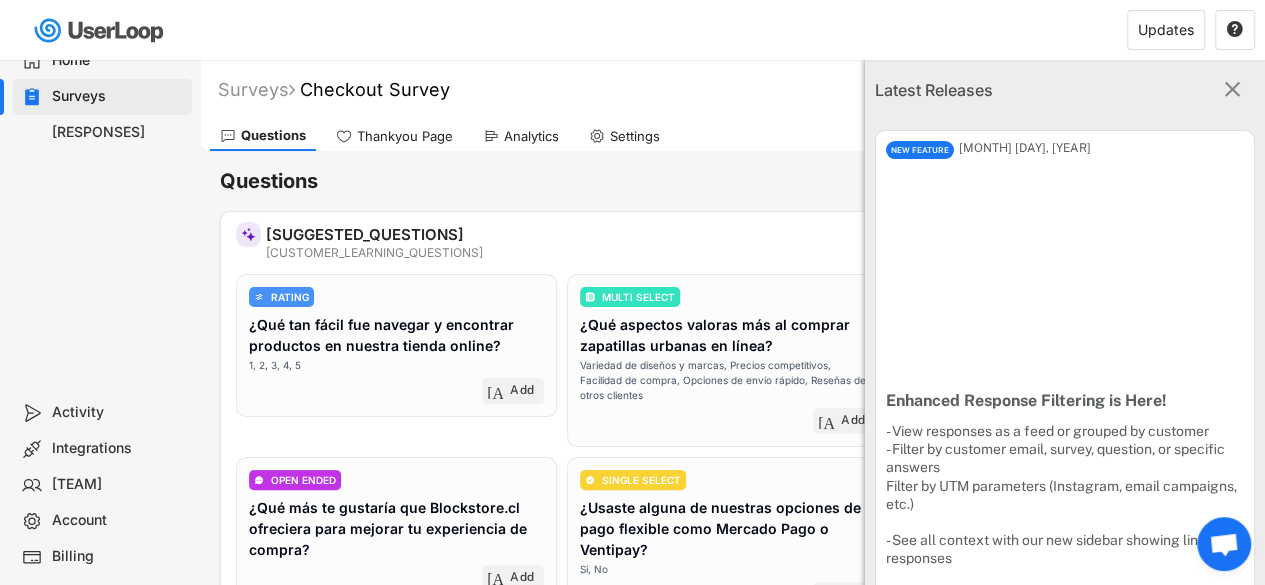 click on "Questions Suggest Questions Add Question
" at bounding box center (732, 181) 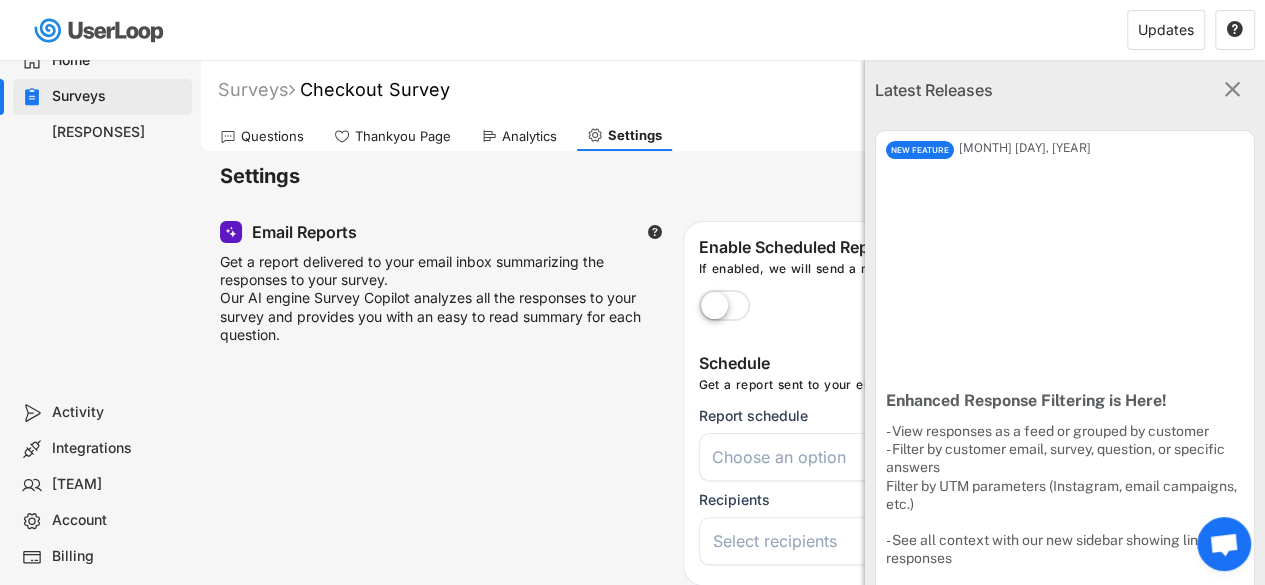 click on "Settings" at bounding box center [732, 176] 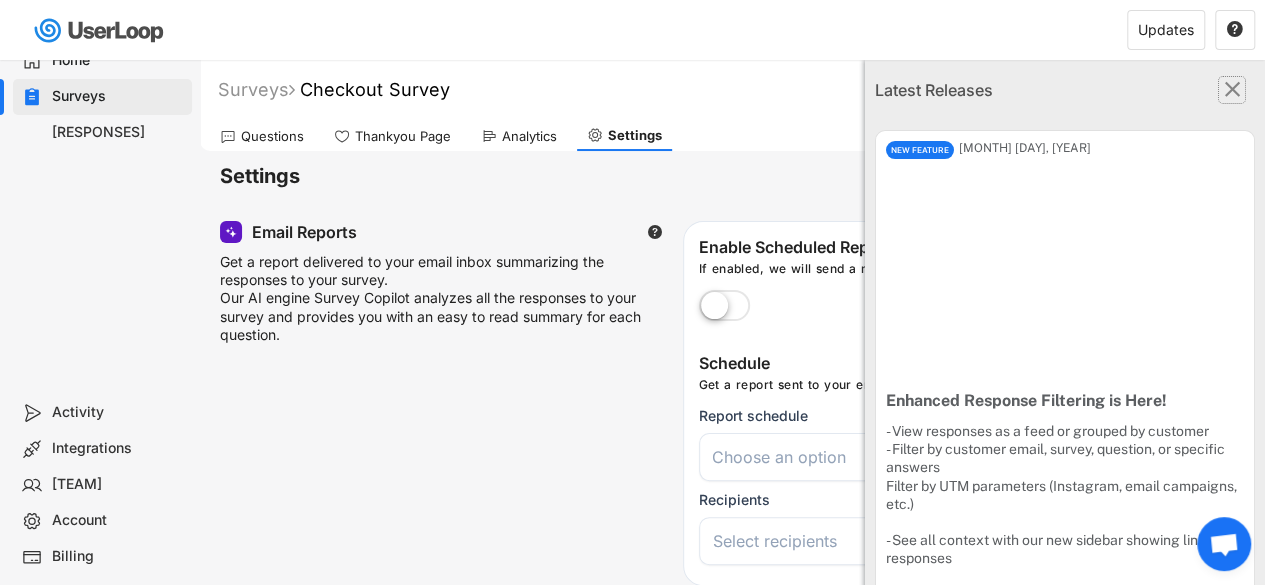 click on "" 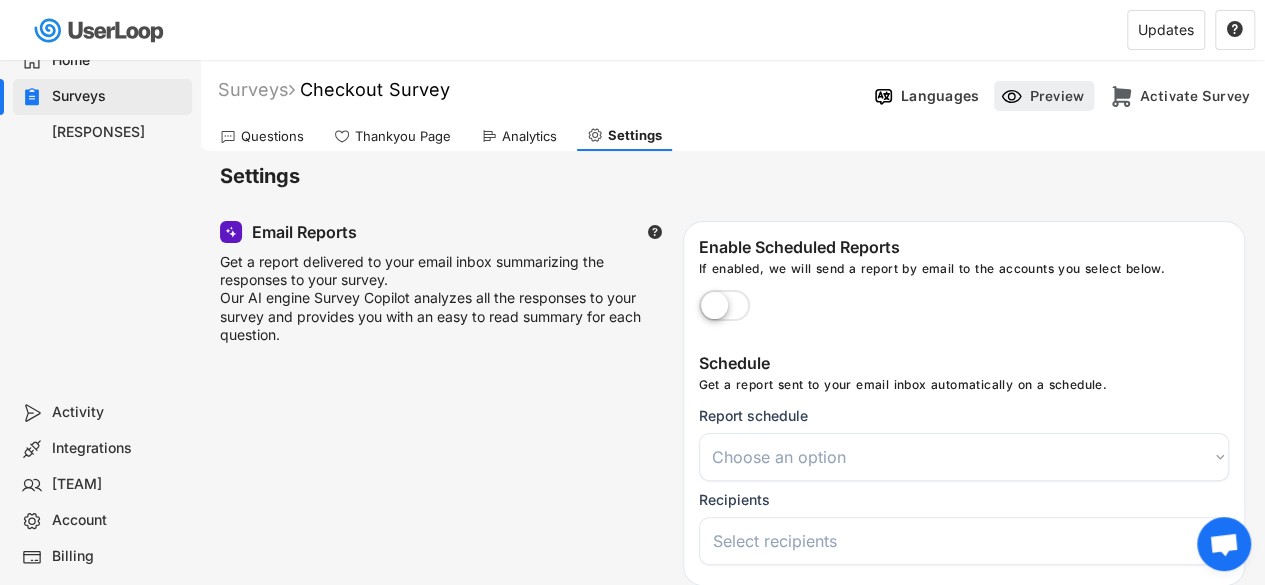 click on "Preview" at bounding box center (1059, 96) 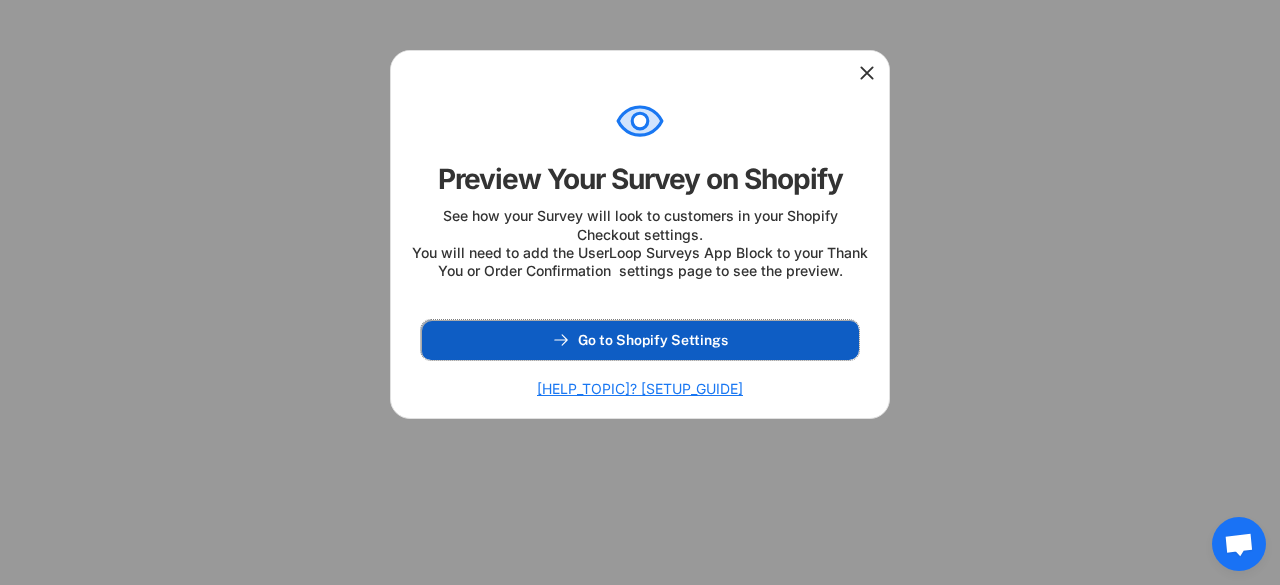 click on "Go to Shopify Settings" at bounding box center [640, 340] 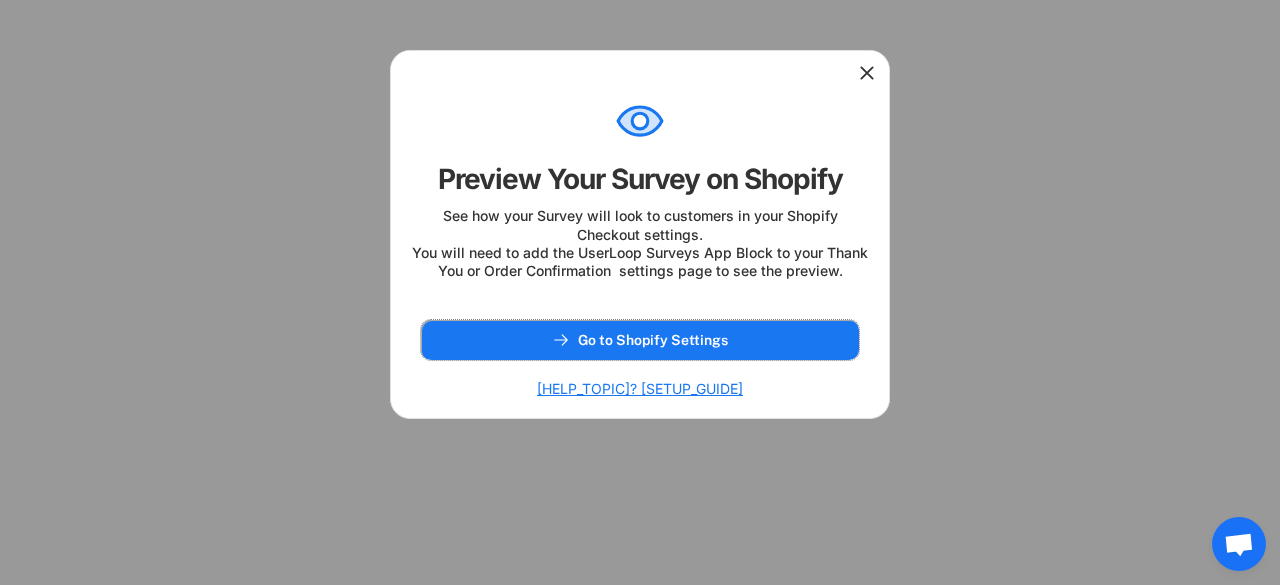 click 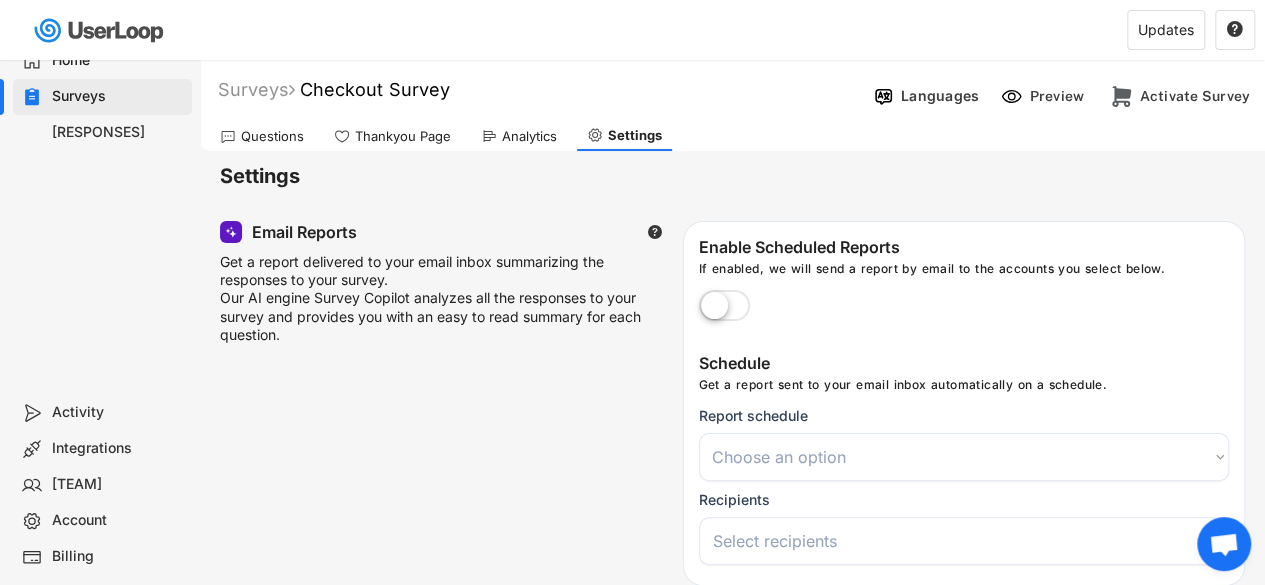 click on "Surveys" at bounding box center [118, 96] 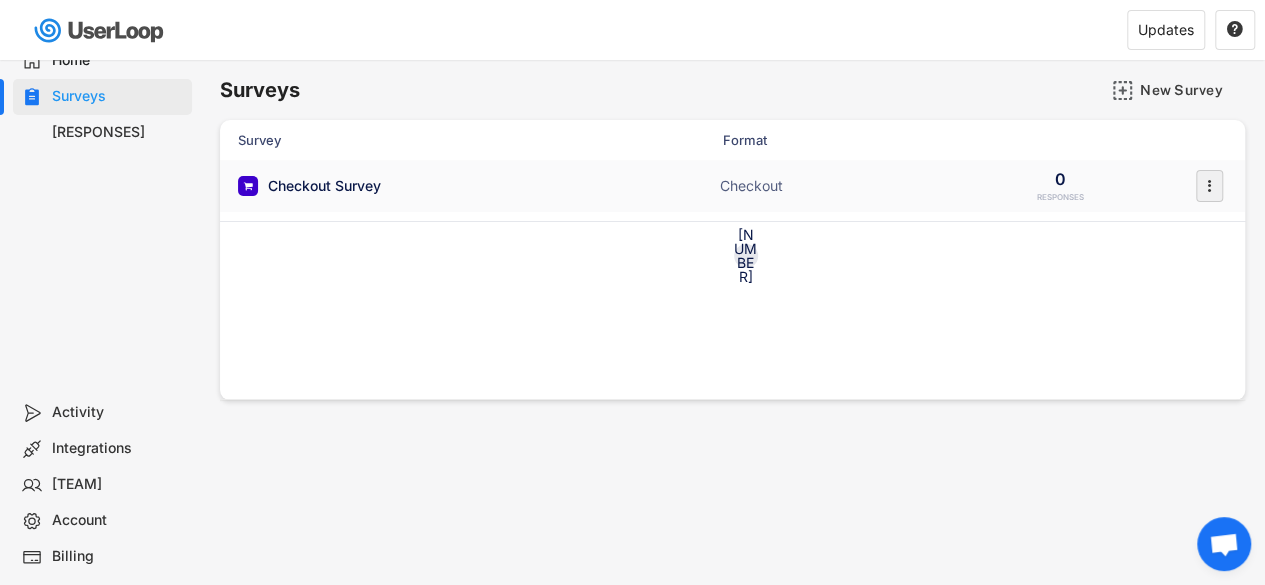 click on "" 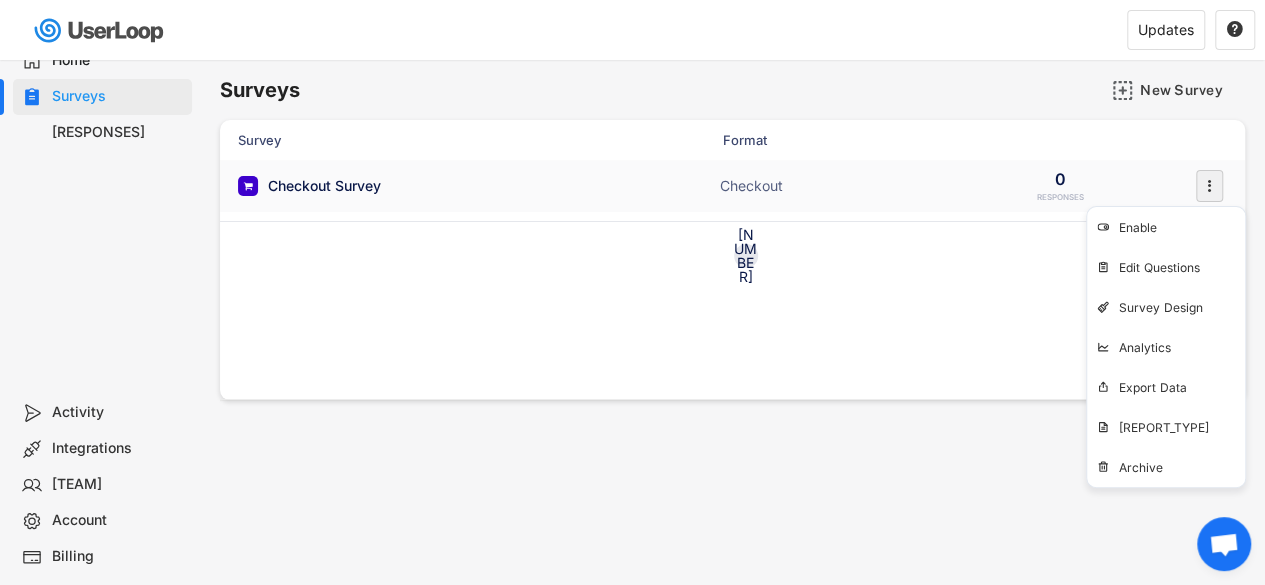 click on "" 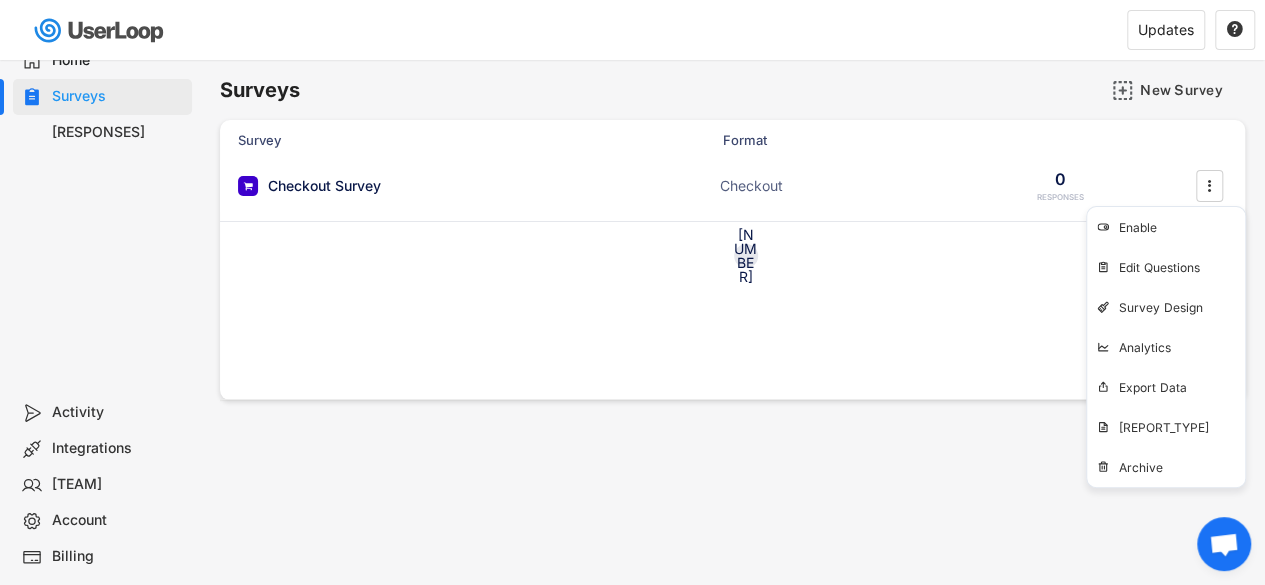 drag, startPoint x: 295, startPoint y: 185, endPoint x: 912, endPoint y: 301, distance: 627.8097 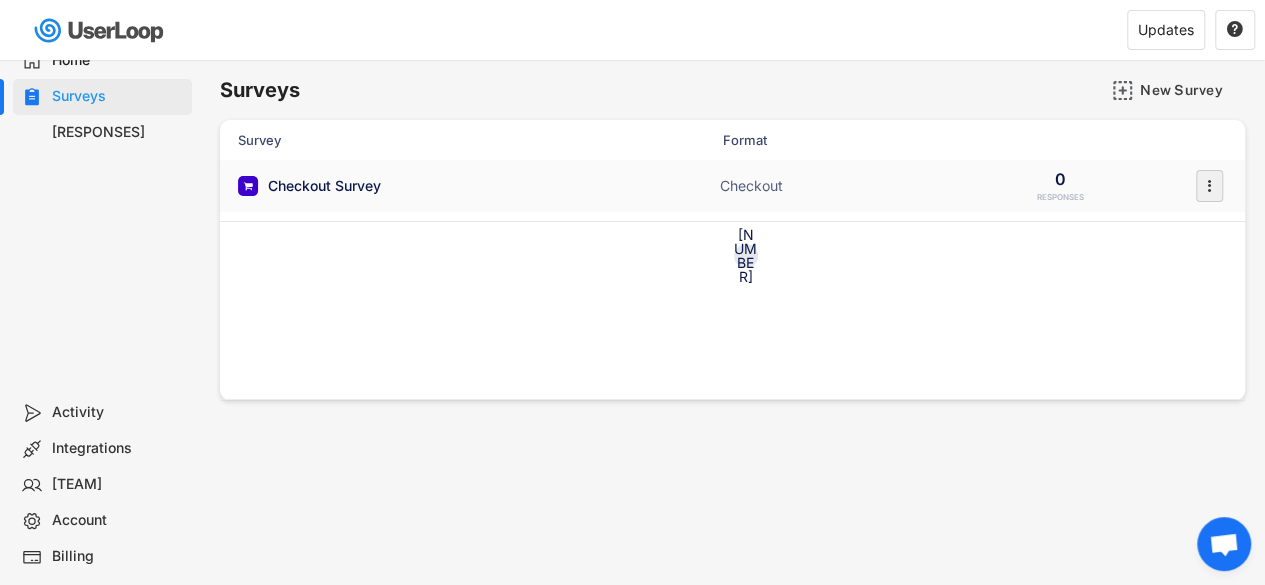 click on "" 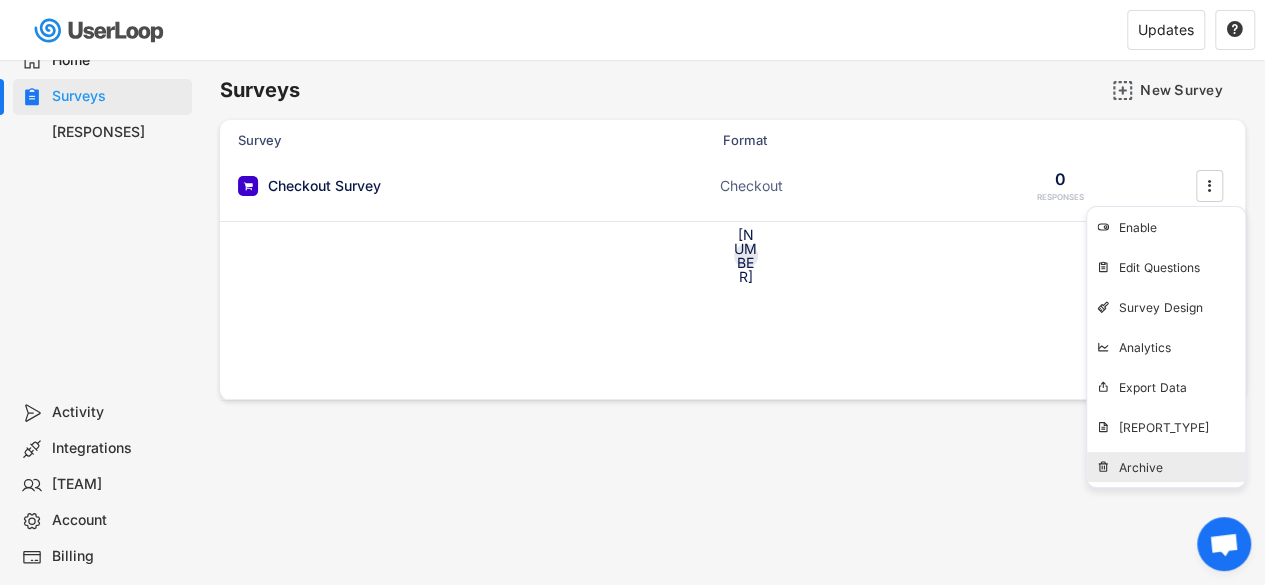 click on "Archive" at bounding box center [1166, 467] 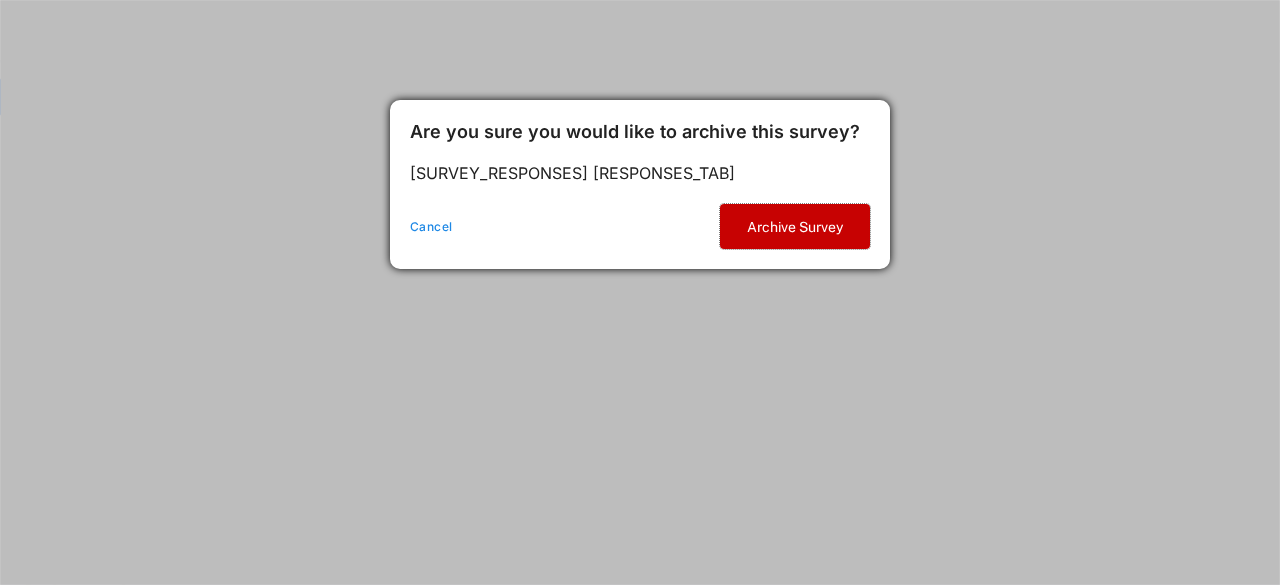click on "Archive Survey" at bounding box center (795, 226) 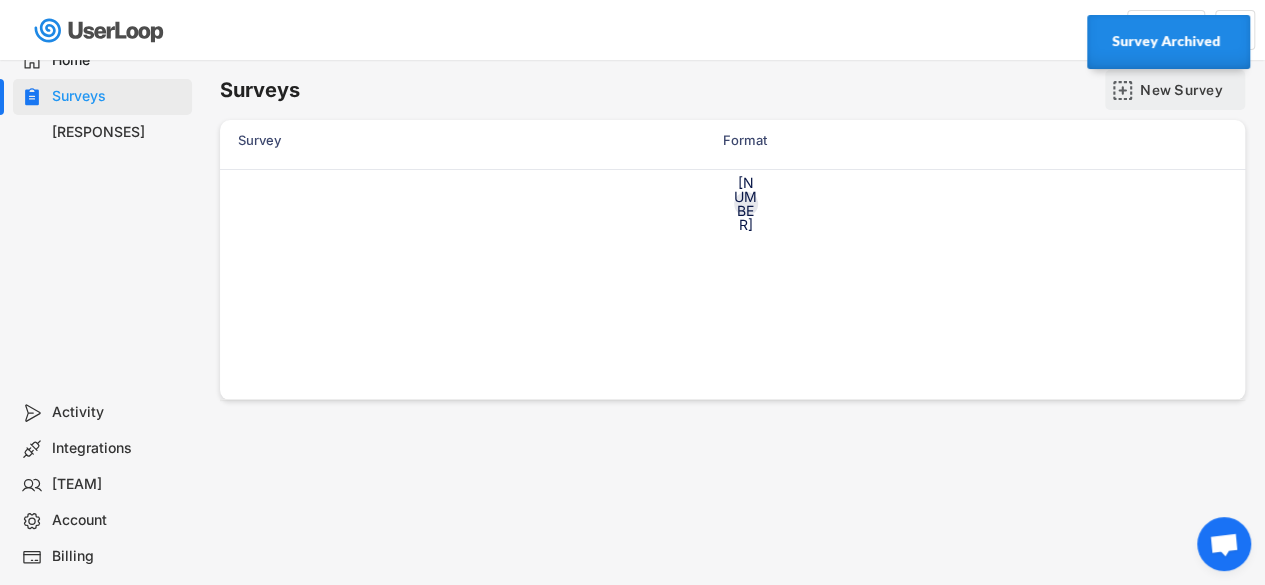 click on "New Survey" at bounding box center (1190, 90) 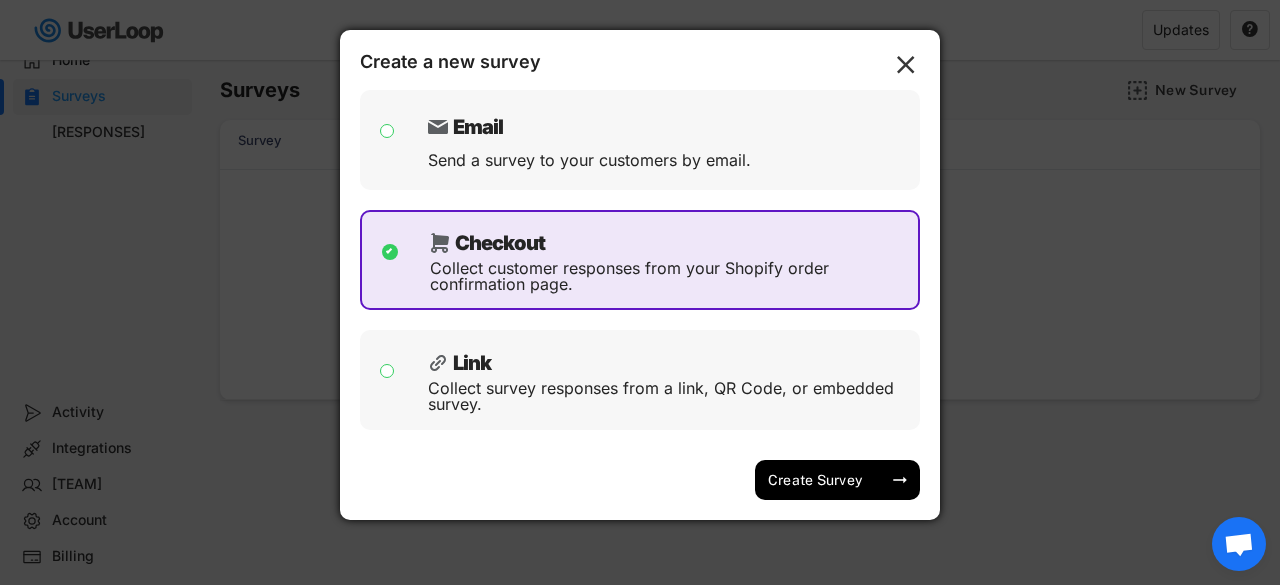 click on "Link Collect survey responses from a link, QR Code, or embedded survey." at bounding box center (640, 380) 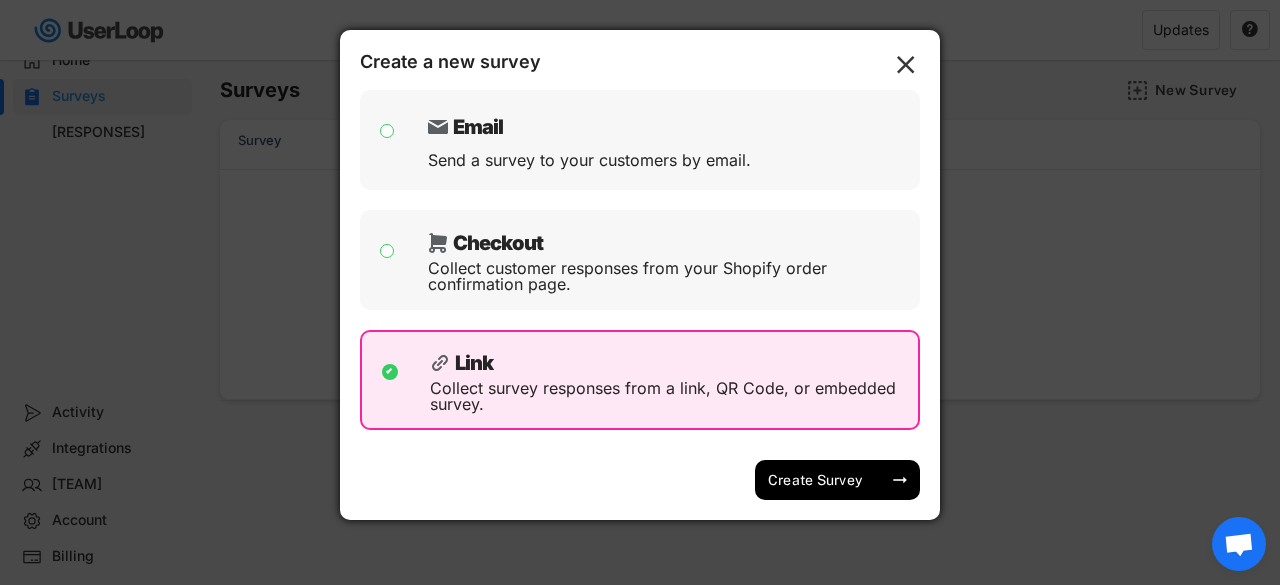 click on "" 